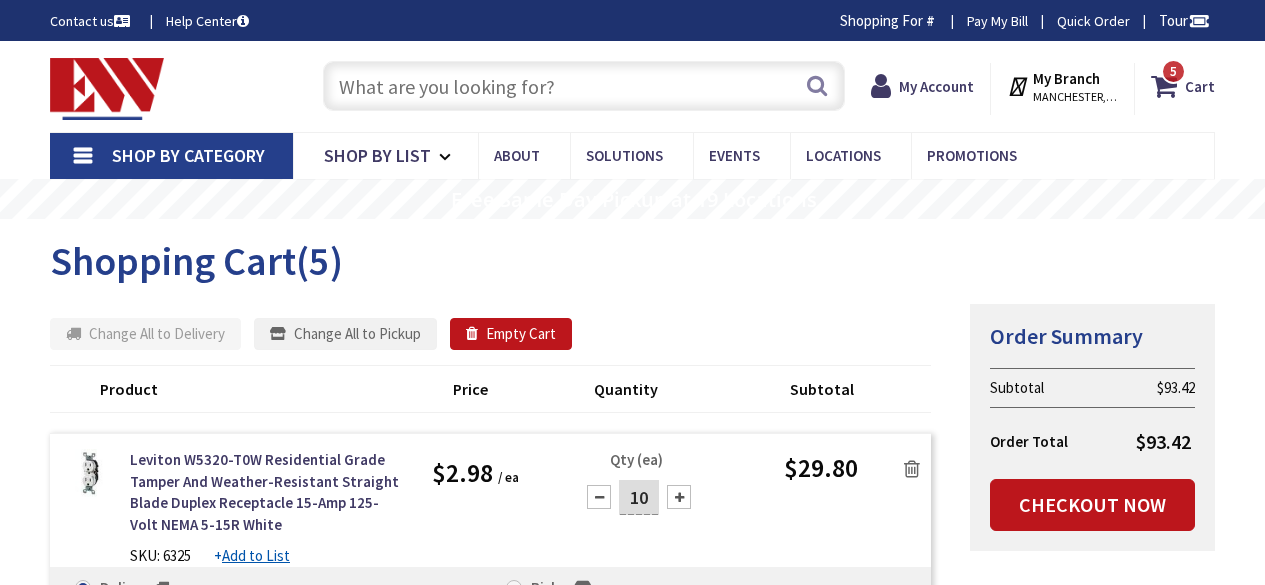scroll, scrollTop: 0, scrollLeft: 0, axis: both 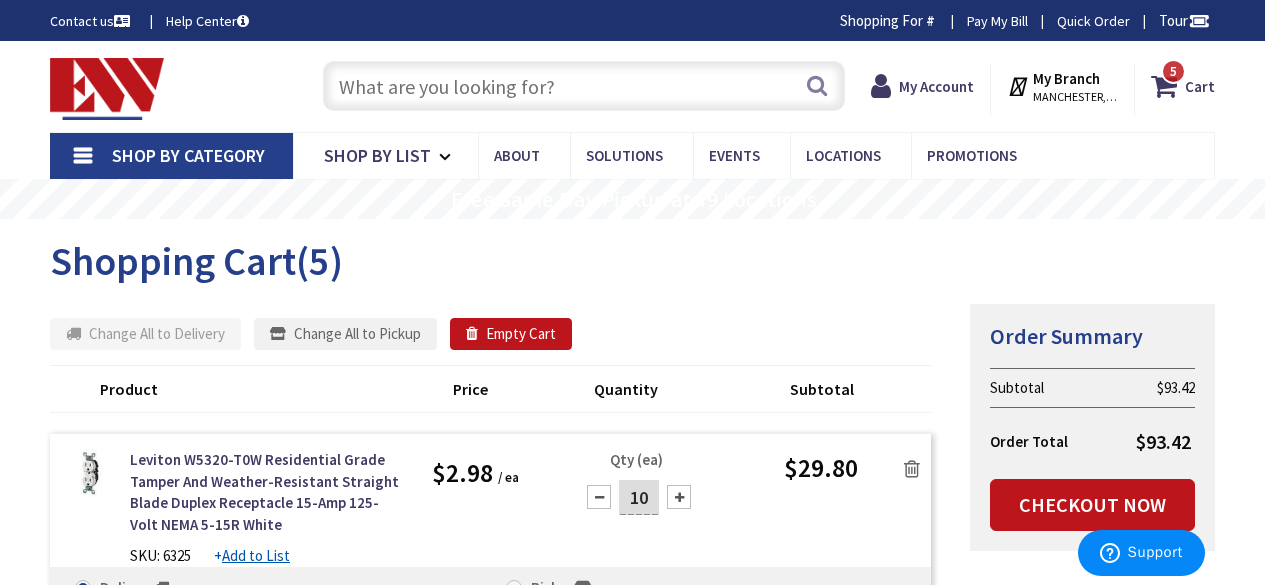 click at bounding box center (584, 86) 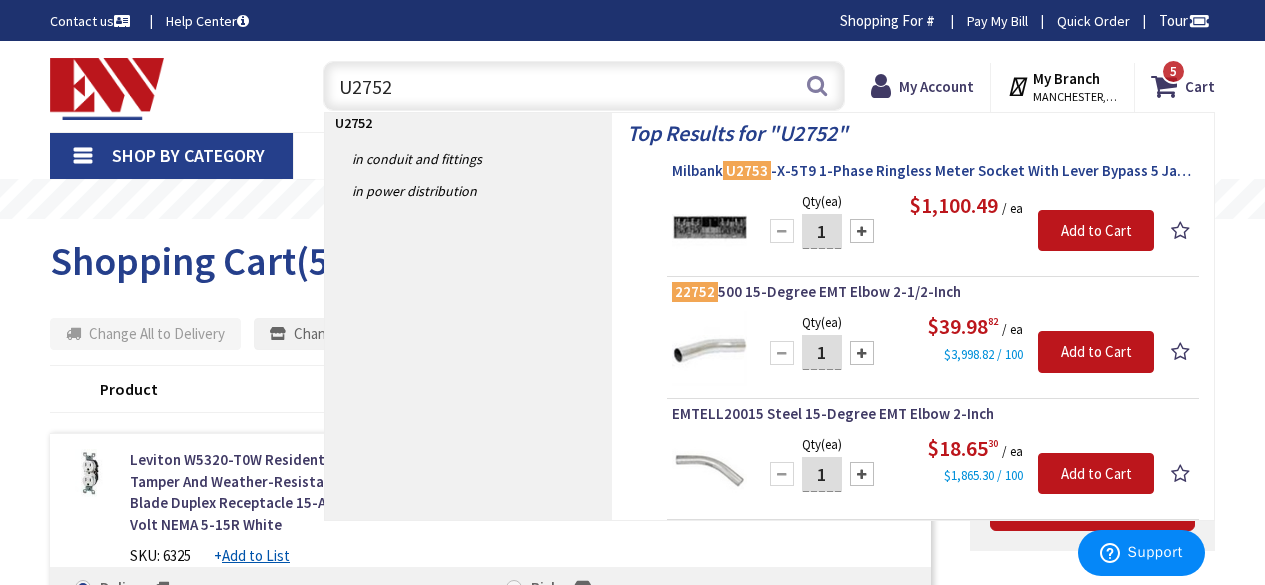 type on "U2752" 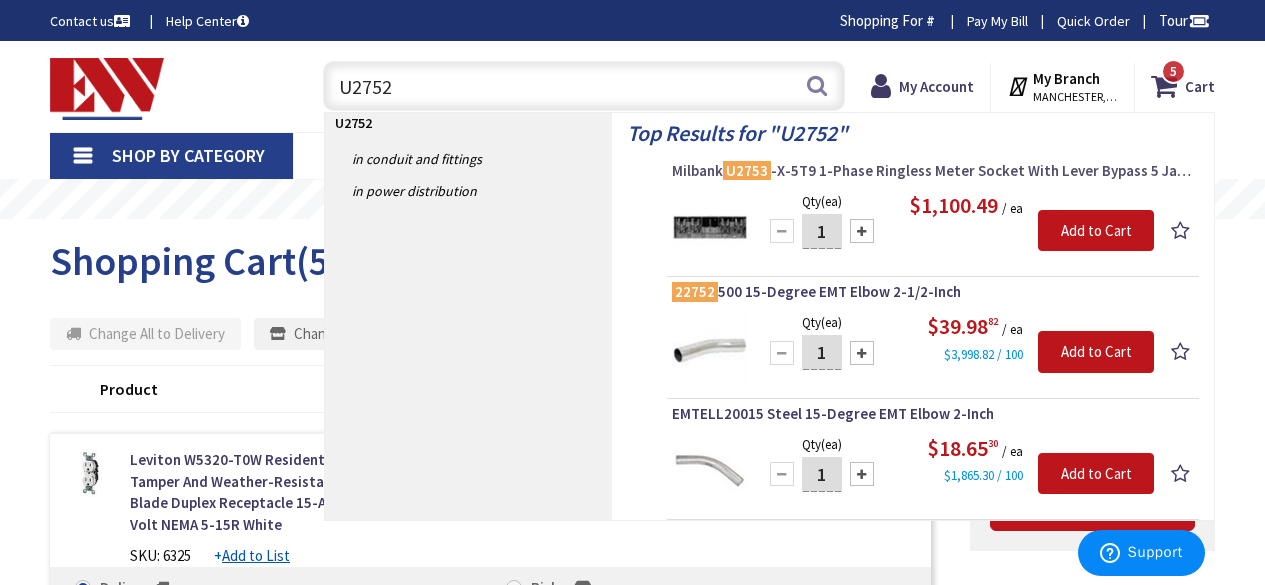 click on "Milbank  U2753 -X-5T9 1-Phase Ringless Meter Socket With Lever Bypass 5 Jaw 3-Position 100-Amp" at bounding box center [933, 171] 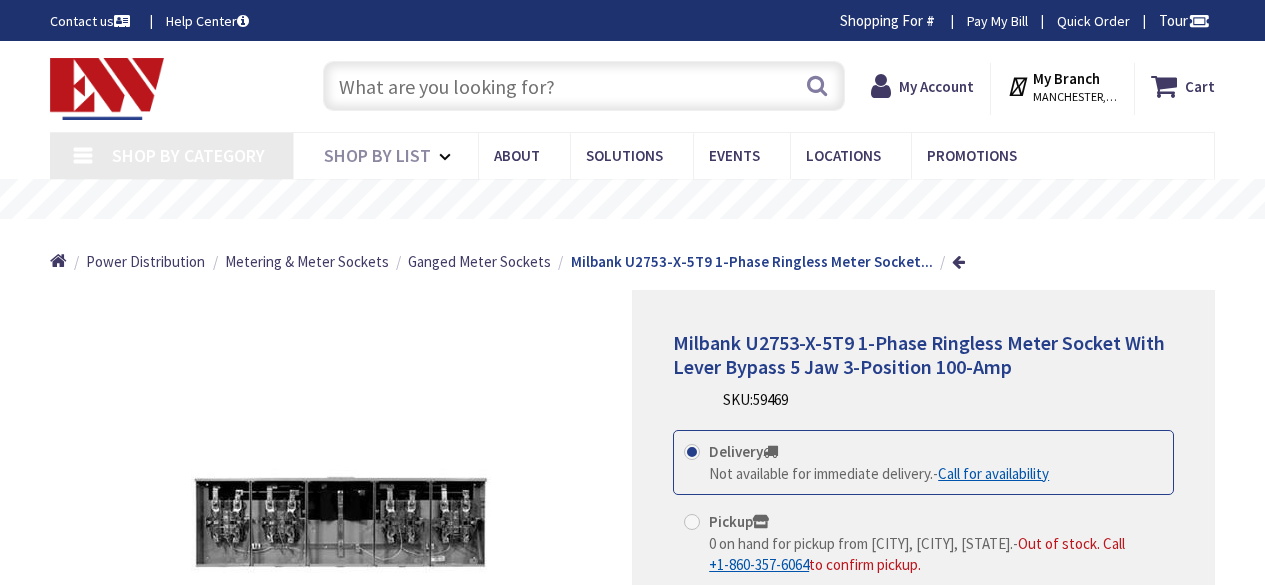 scroll, scrollTop: 0, scrollLeft: 0, axis: both 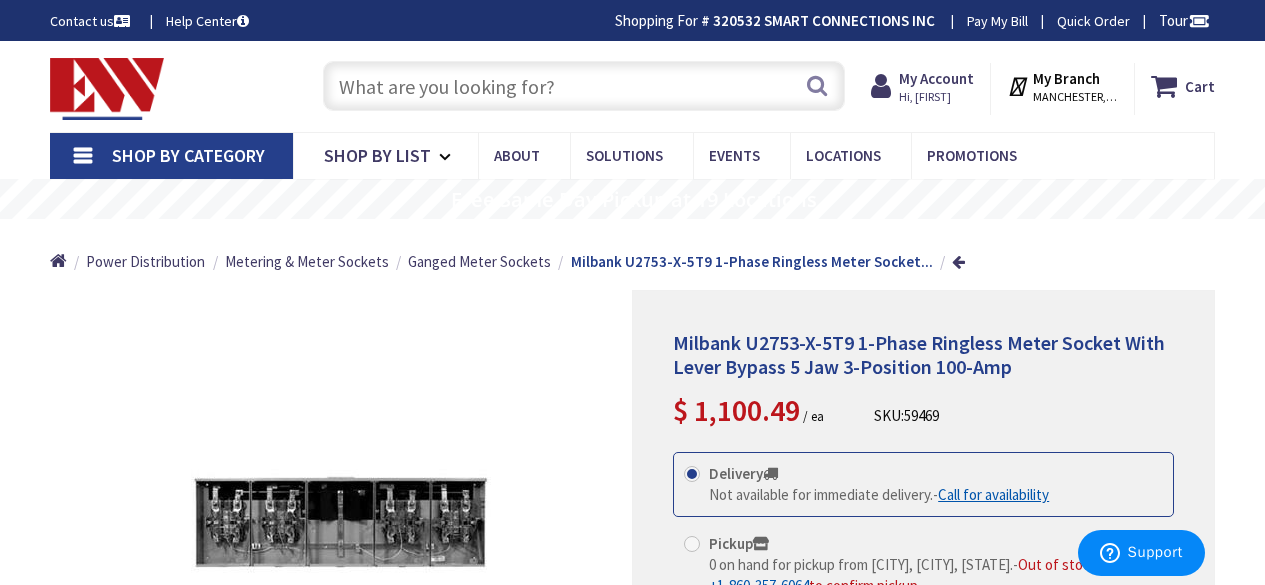 click at bounding box center (584, 86) 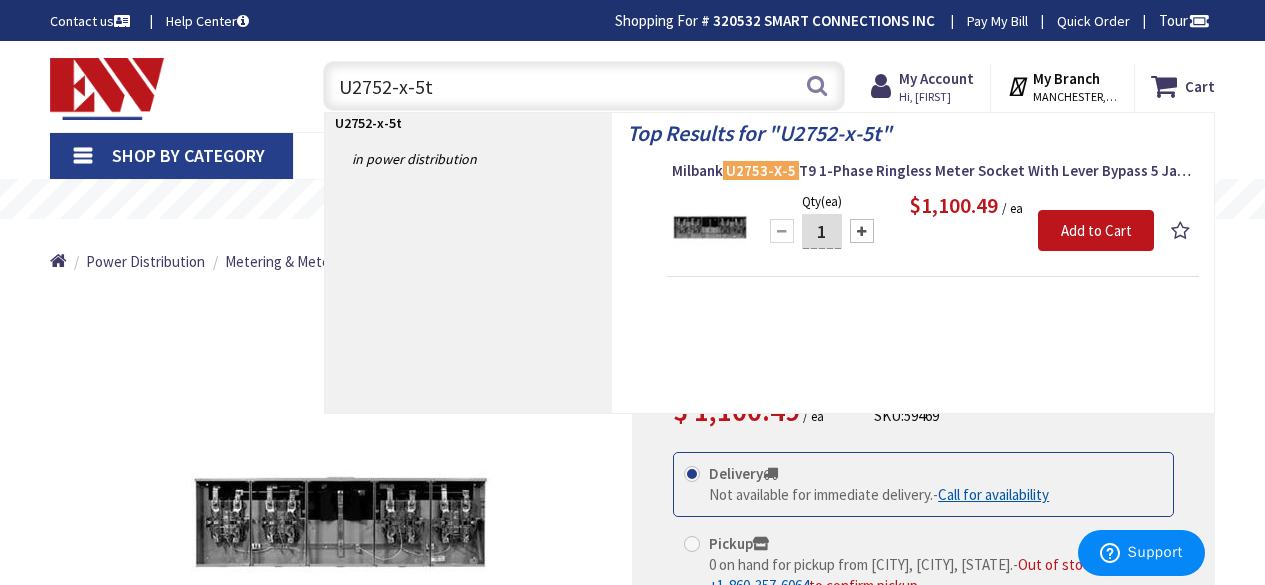 type on "U2752-x-5t9" 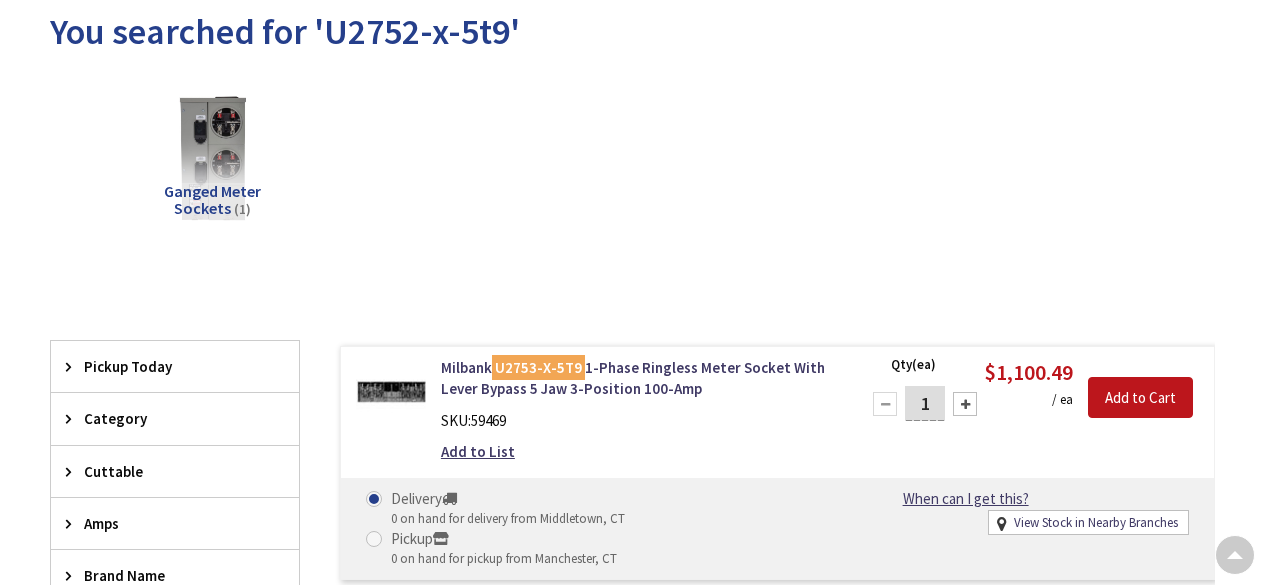 scroll, scrollTop: 243, scrollLeft: 0, axis: vertical 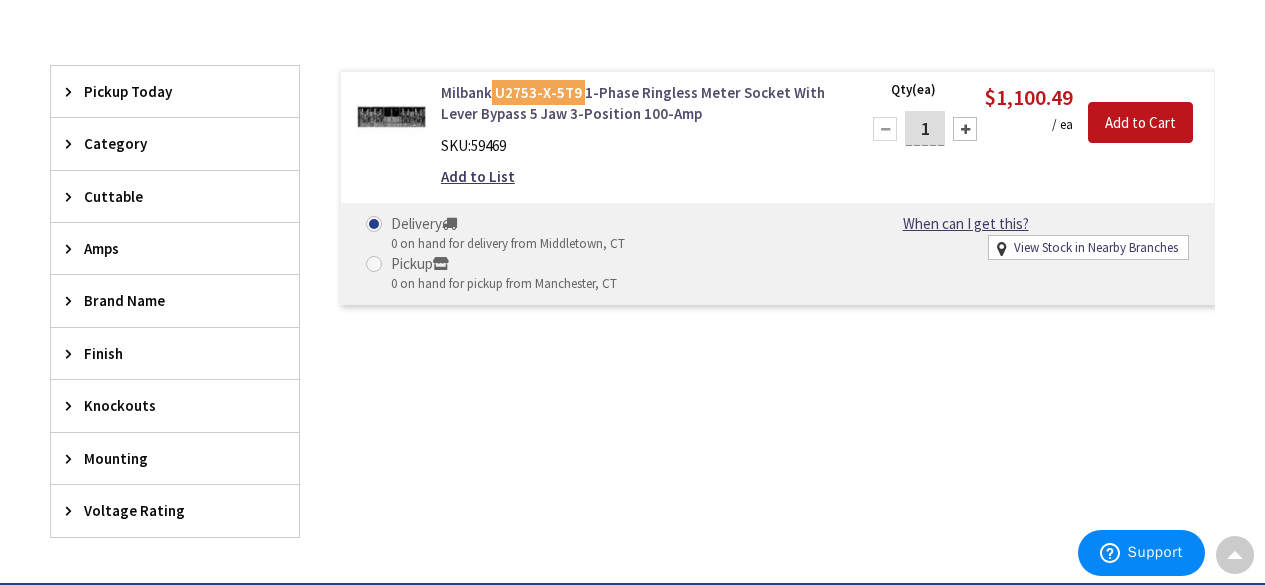 click on "Milbank  U2753-X-5T9  1-Phase Ringless Meter Socket With Lever Bypass 5 Jaw 3-Position 100-Amp" at bounding box center (638, 103) 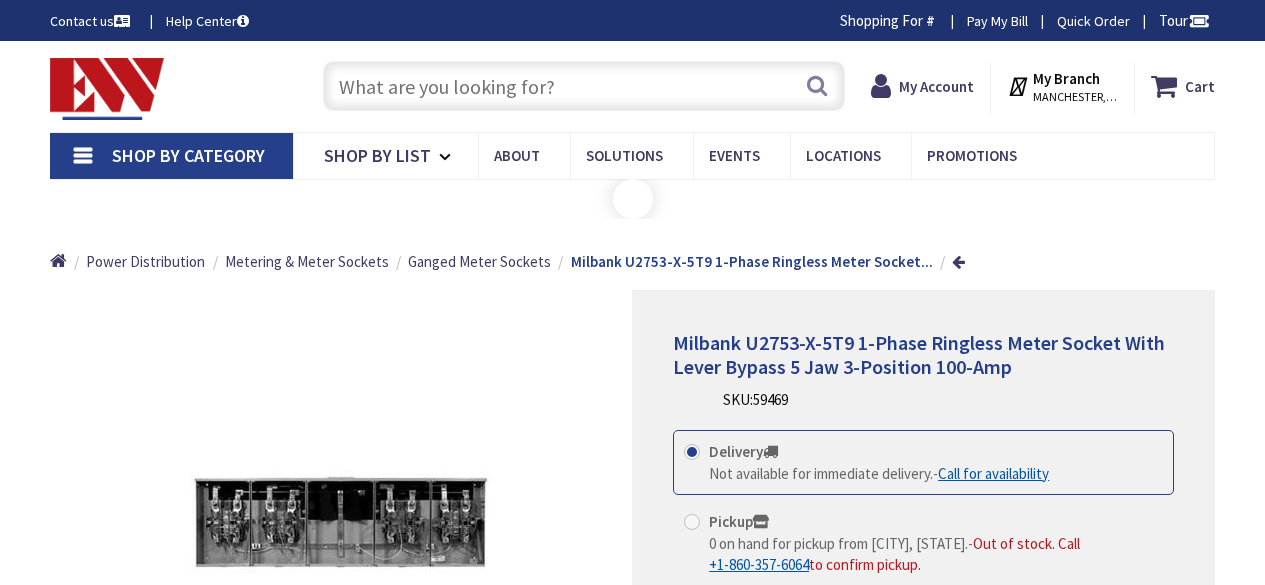 scroll, scrollTop: 0, scrollLeft: 0, axis: both 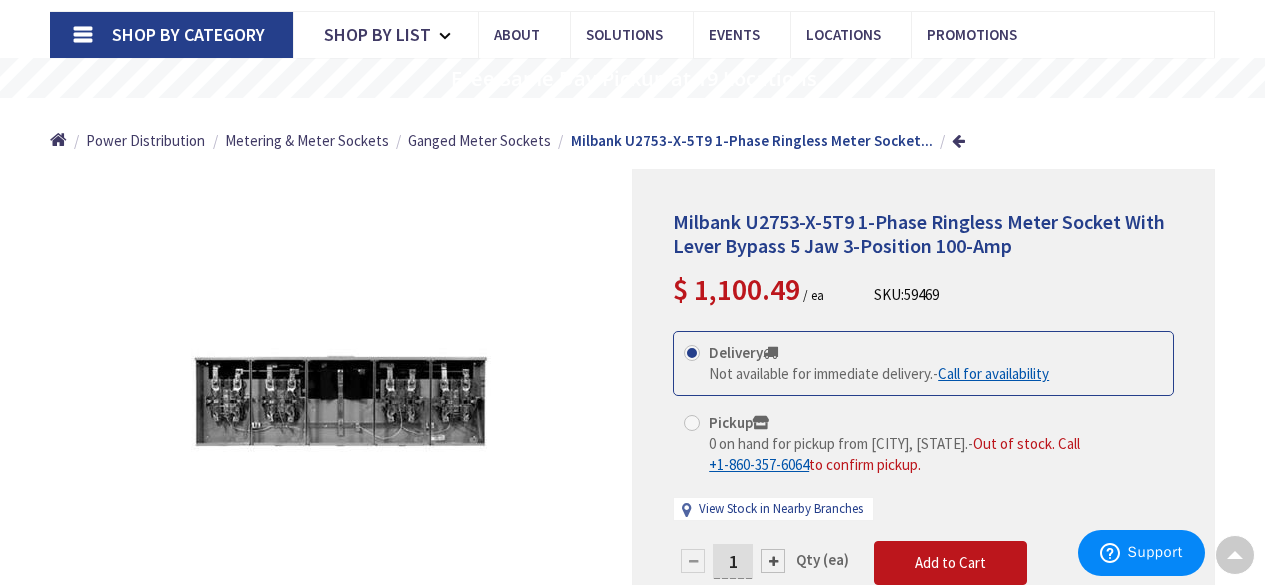 click on "Home
Power Distribution
Metering & Meter Sockets
Ganged Meter Sockets
Milbank U2753-X-5T9 1-Phase Ringless Meter Socket..." at bounding box center [632, 133] 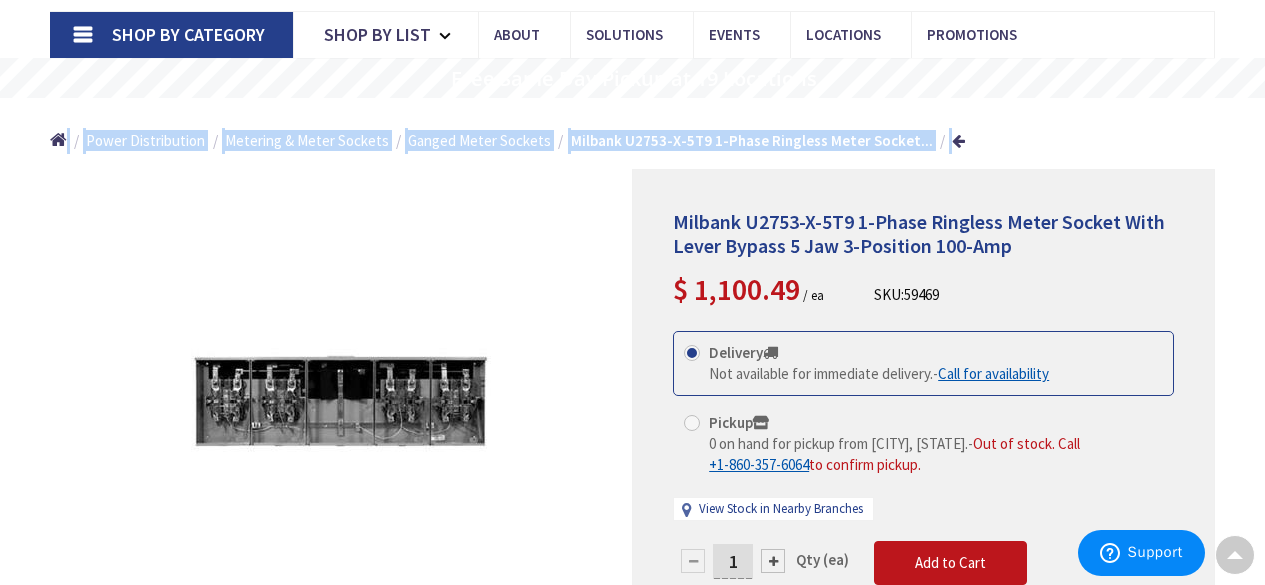 drag, startPoint x: 1264, startPoint y: 104, endPoint x: 1264, endPoint y: 85, distance: 19 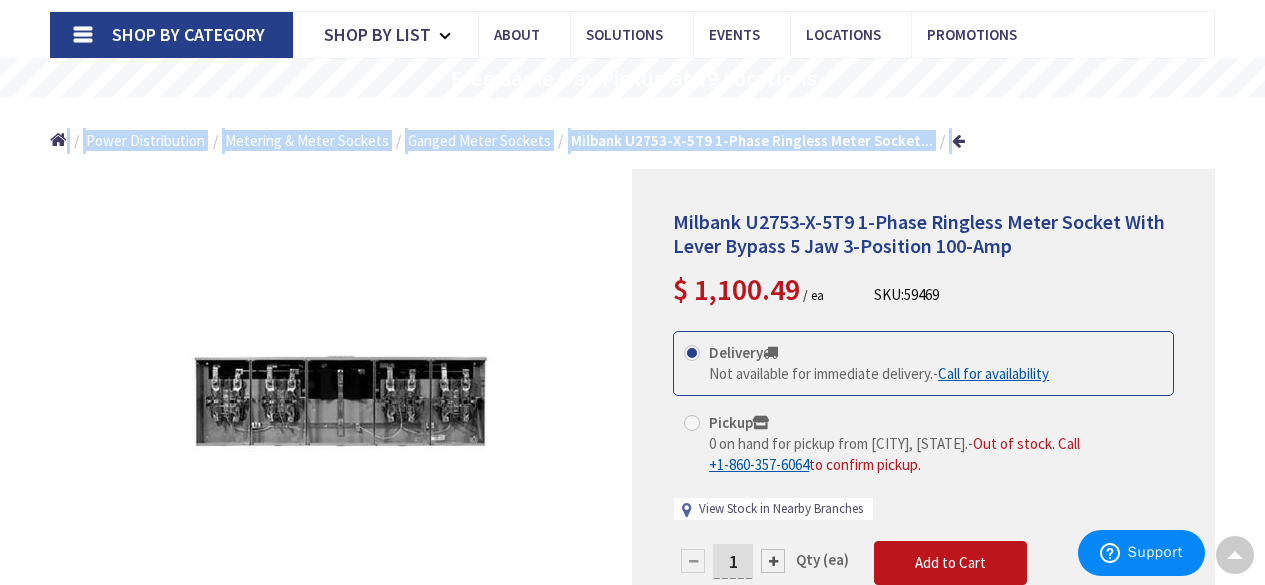 click on "View Stock in Nearby Branches" at bounding box center [781, 509] 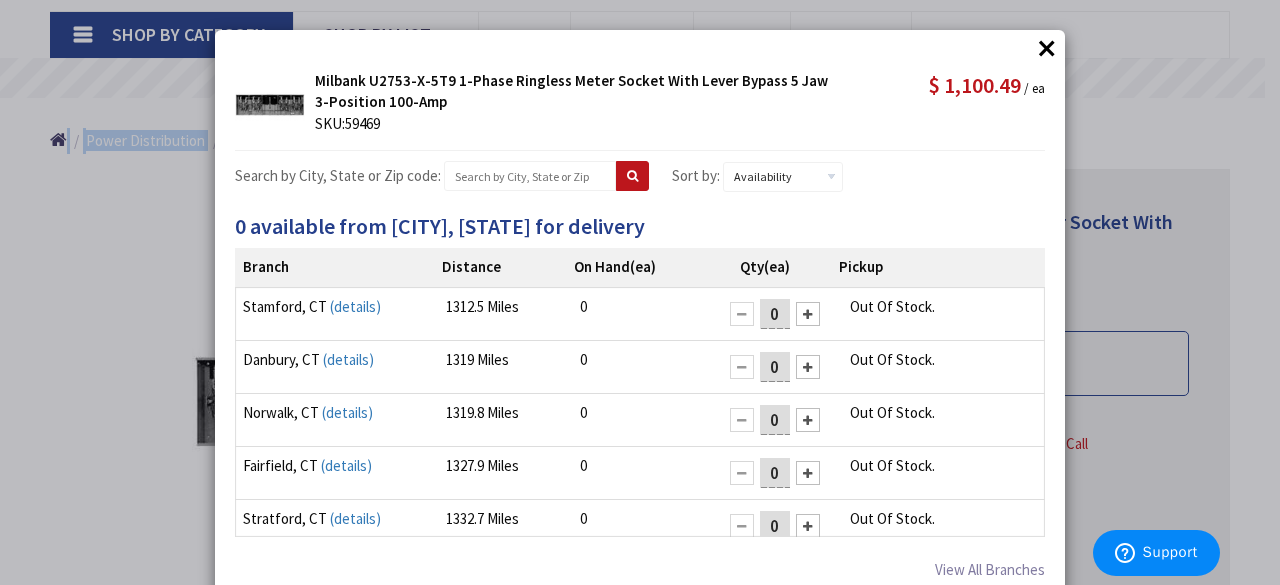 scroll, scrollTop: 15, scrollLeft: 0, axis: vertical 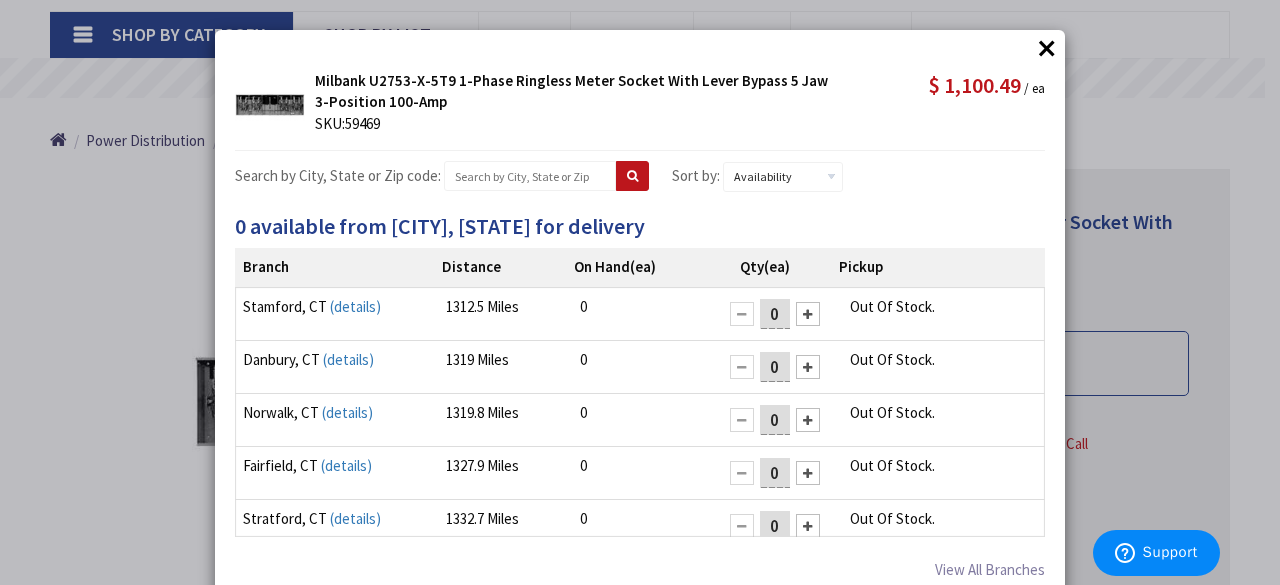 click on "SKU:  59469" at bounding box center (575, 123) 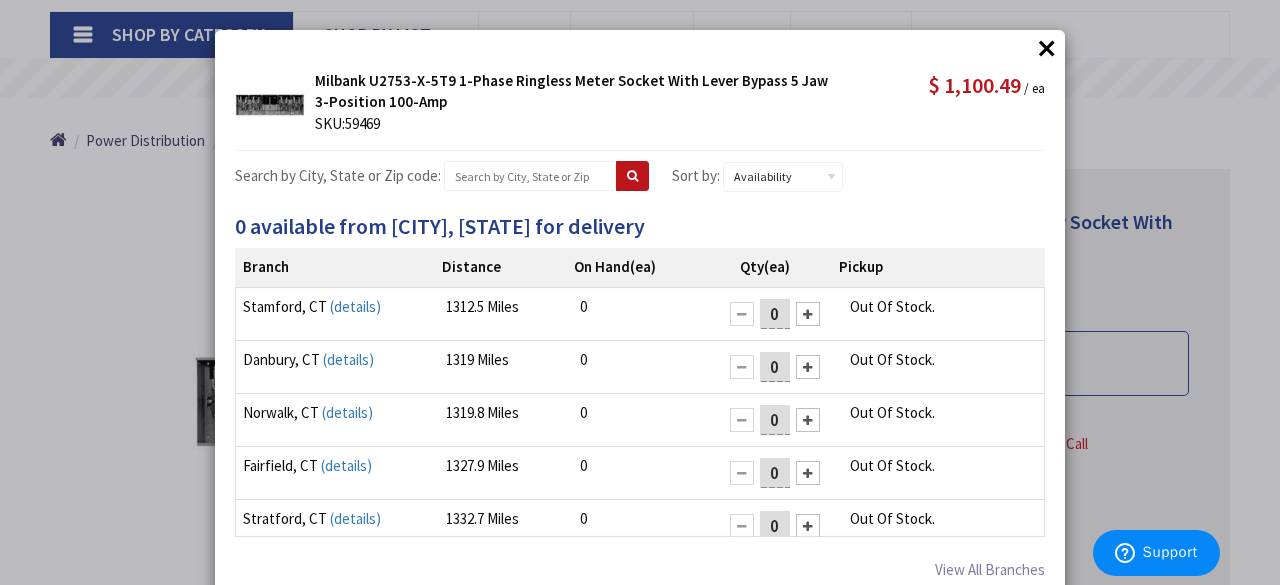 click on "×
×
Milbank U2753-X-5T9 1-Phase Ringless Meter Socket With Lever Bypass 5 Jaw 3-Position 100-Amp
SKU:  59469
$
1,100.49
/ ea
Sort by:" at bounding box center [640, 292] 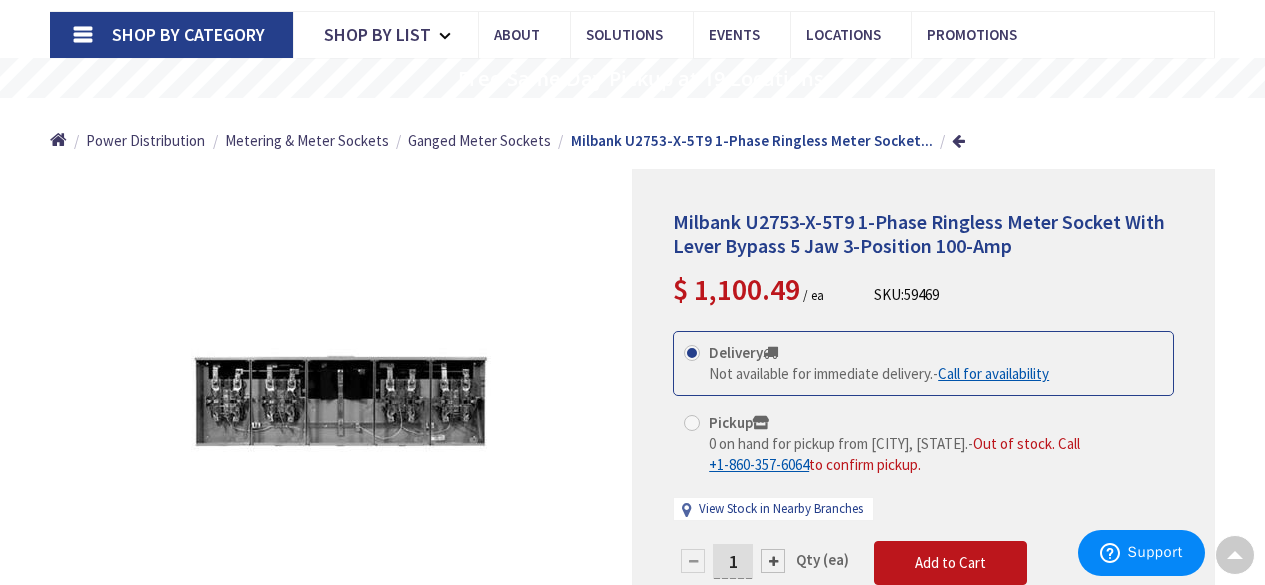 scroll, scrollTop: 0, scrollLeft: 0, axis: both 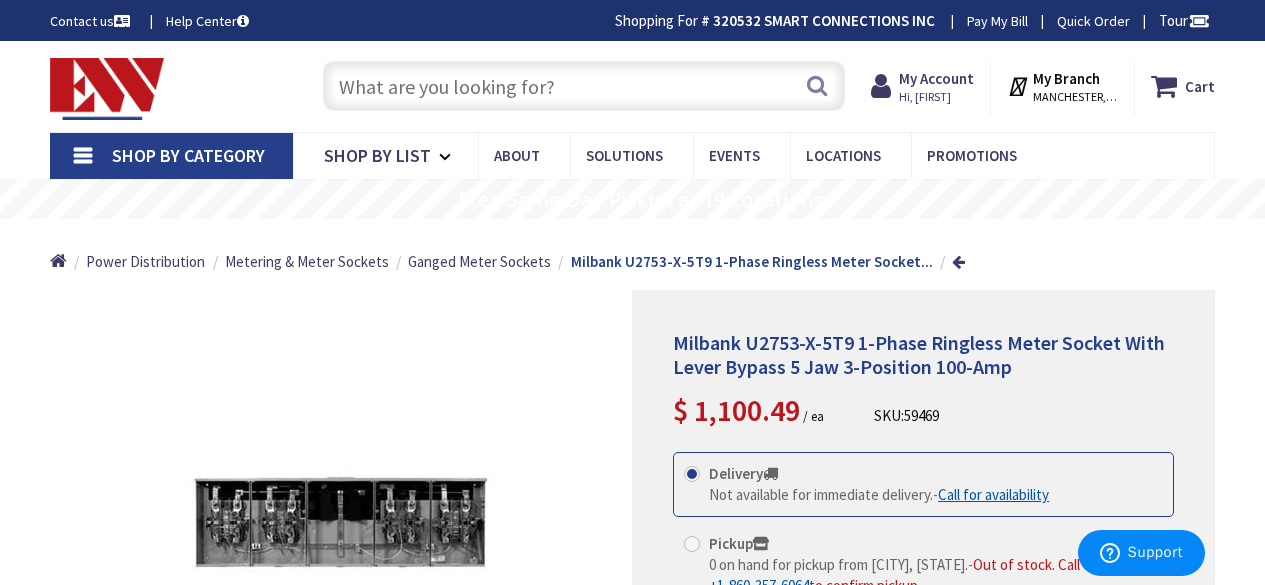 click at bounding box center (584, 86) 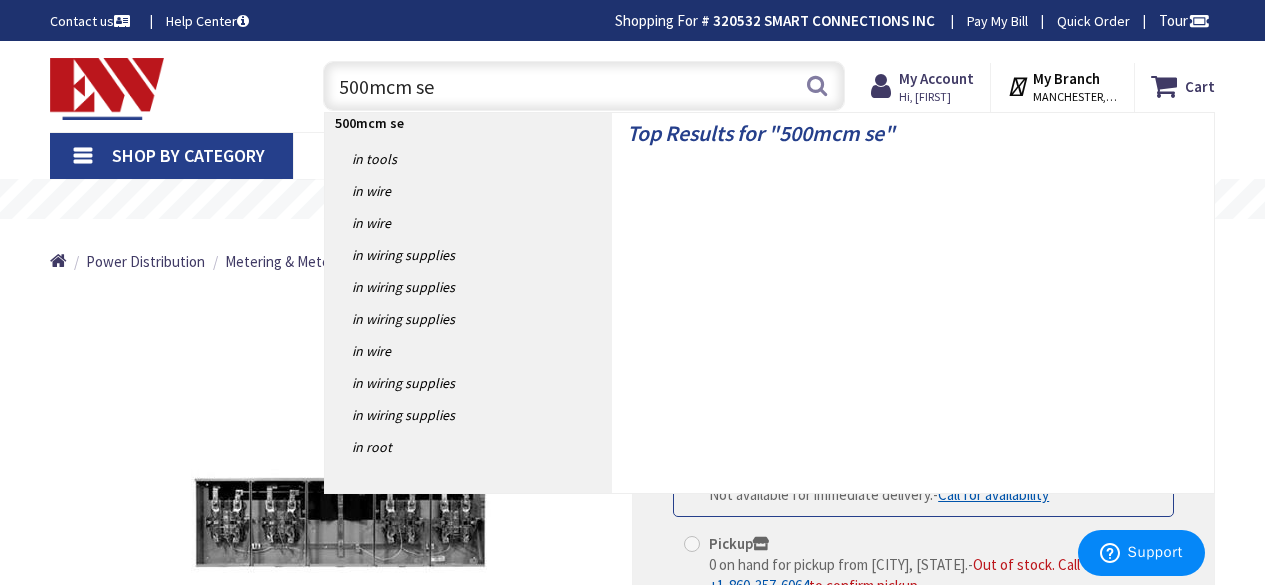 type on "500mcm seu" 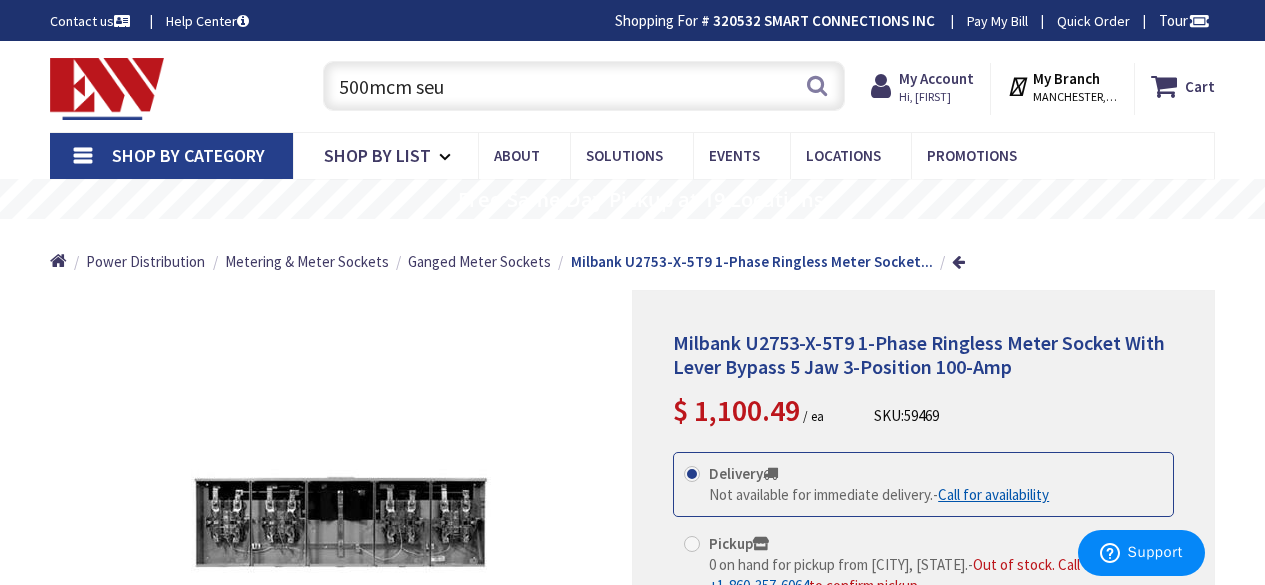 click on "500mcm seu" at bounding box center [584, 86] 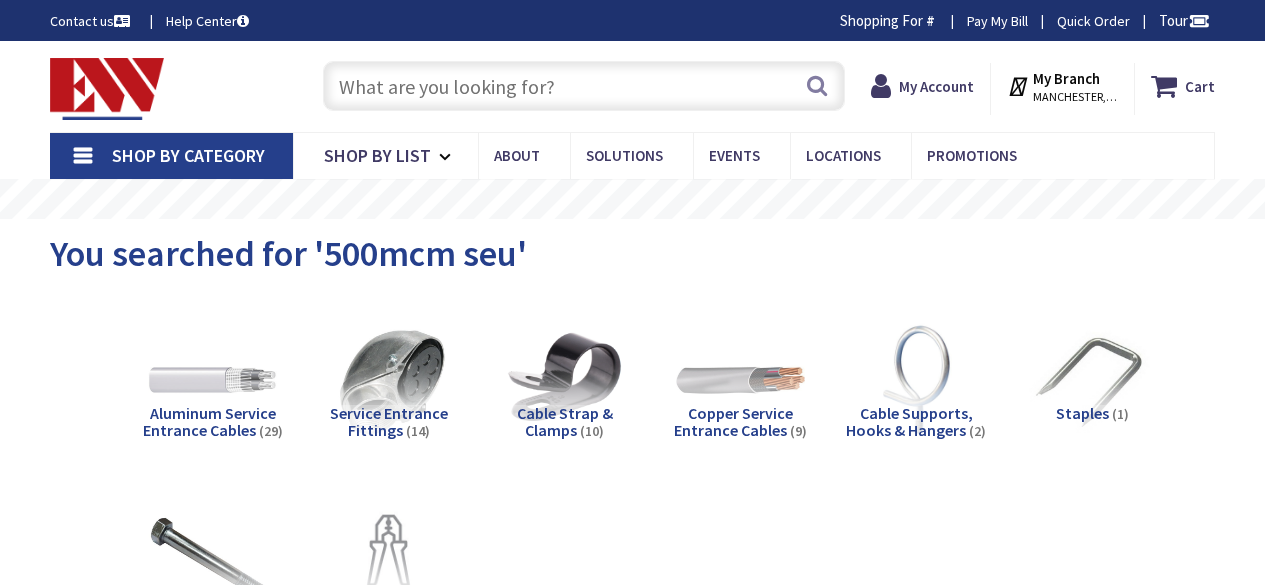 scroll, scrollTop: 0, scrollLeft: 0, axis: both 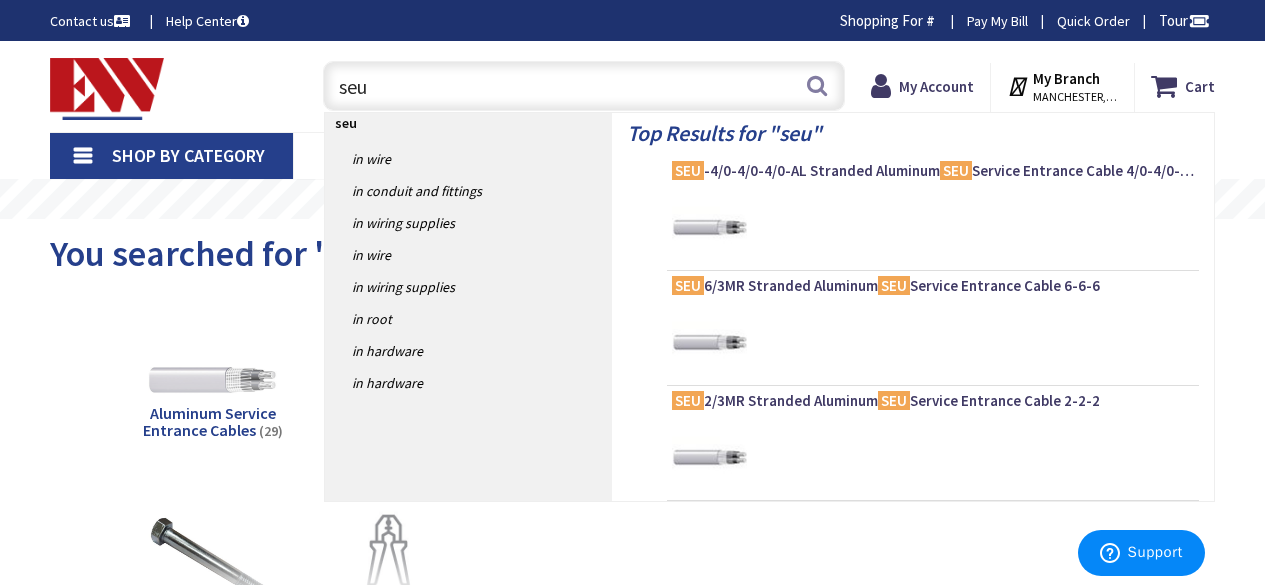 type on "seu" 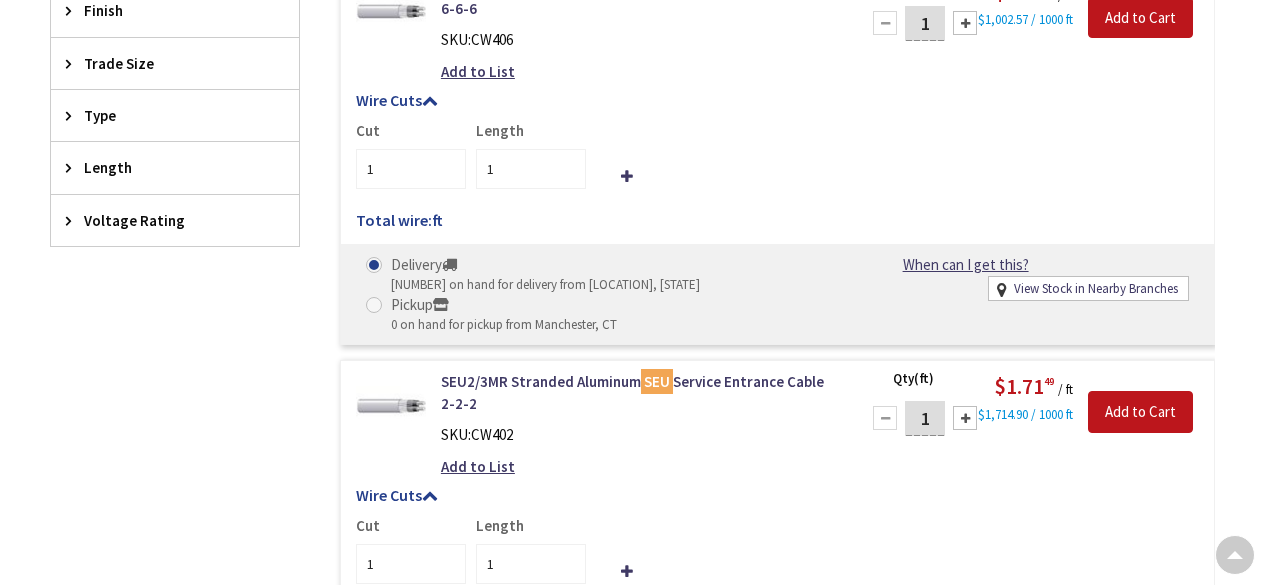 scroll, scrollTop: 1240, scrollLeft: 0, axis: vertical 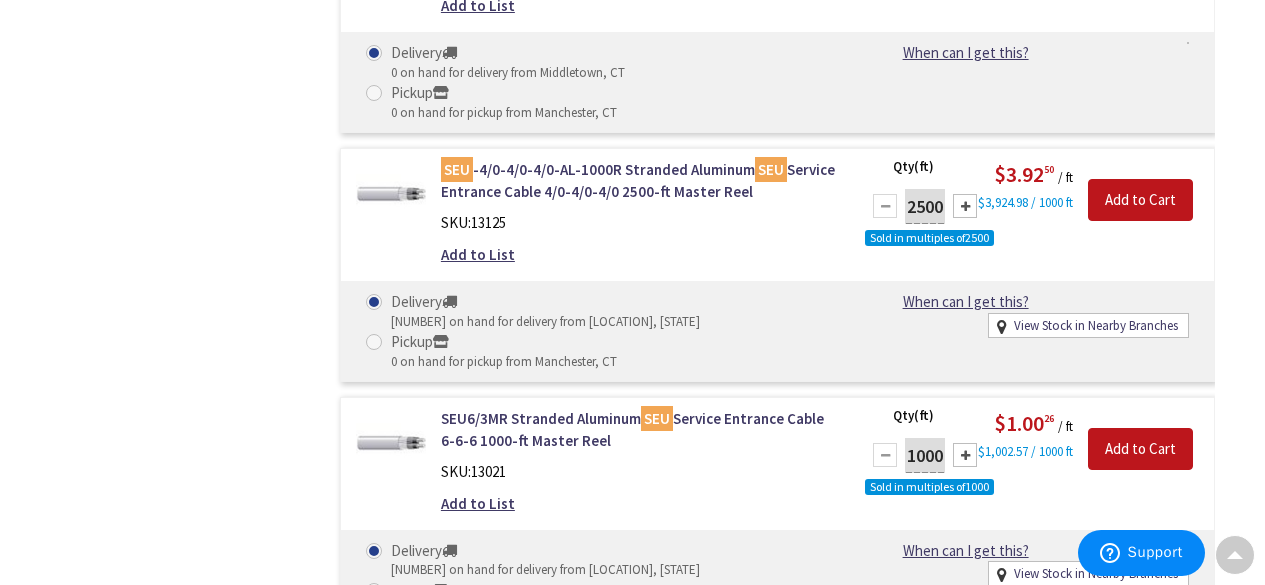 click on "For screen-reader mode - click the first button of the website Accessibility Screen-Reader Guide, Feedback, and Issue Reporting | New window
Login to Your Account
Welcome,  Pete Godi
My Branch :  MANCHESTER, CT
Change
Shop By Category
Shop By List
About
Solutions
Events
Locations" at bounding box center [632, -912] 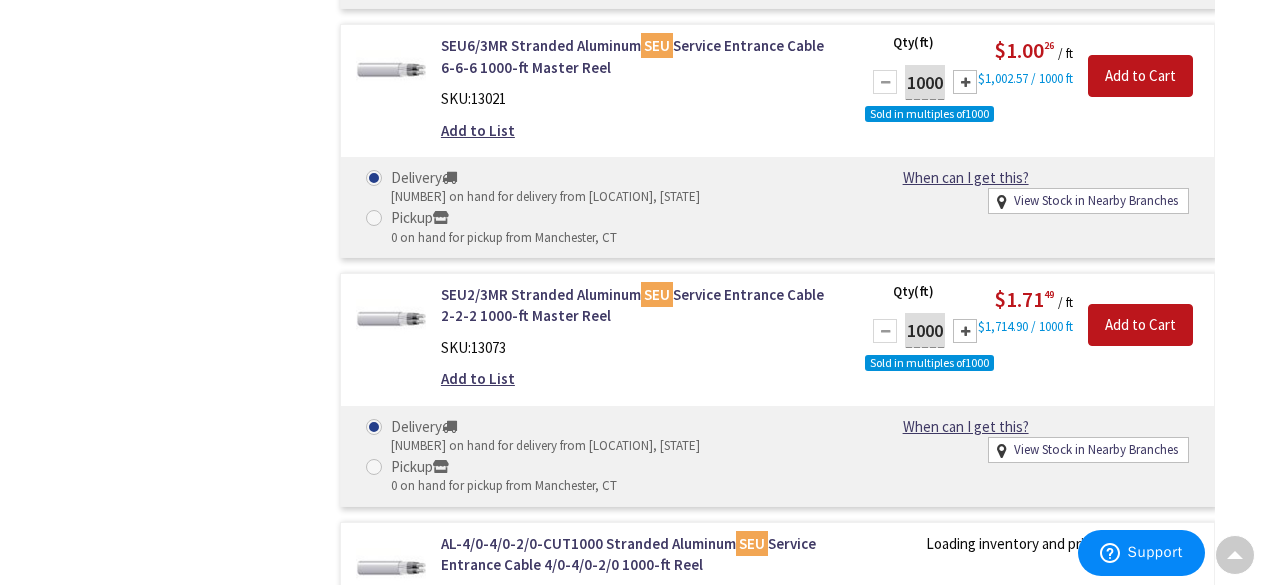 scroll, scrollTop: 3765, scrollLeft: 0, axis: vertical 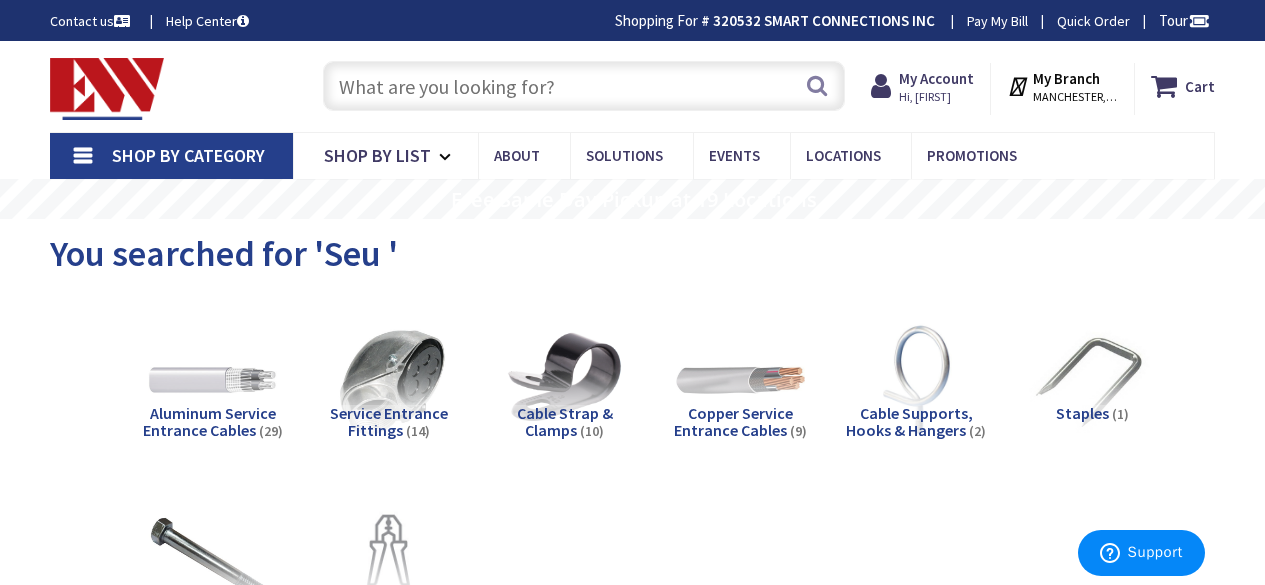 click at bounding box center [584, 86] 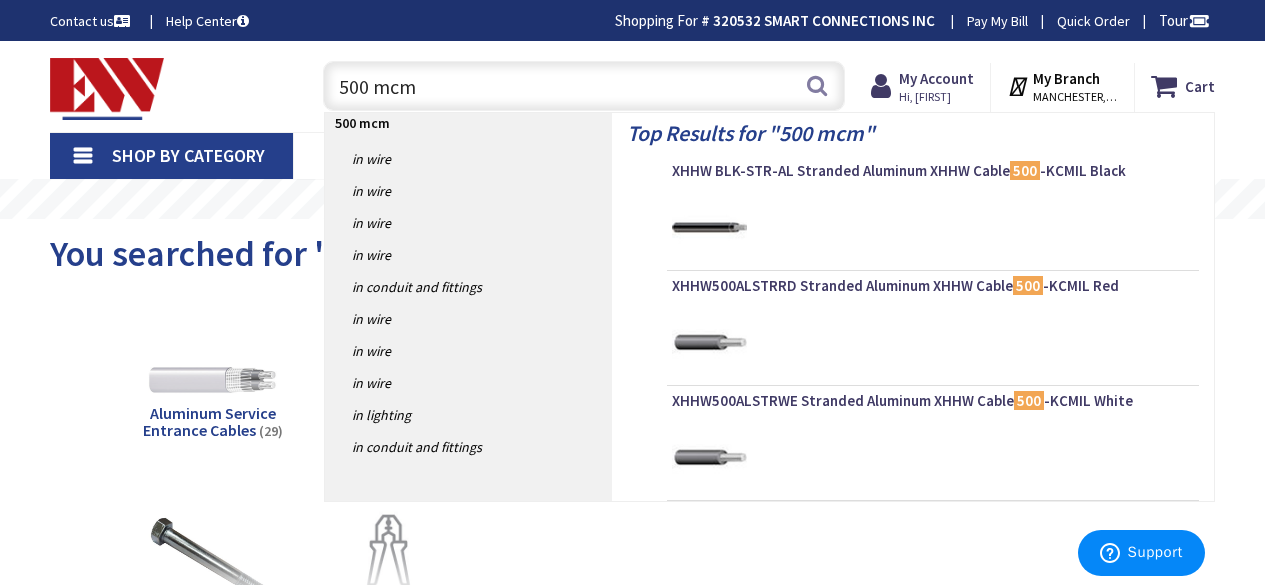 type on "500 mcm" 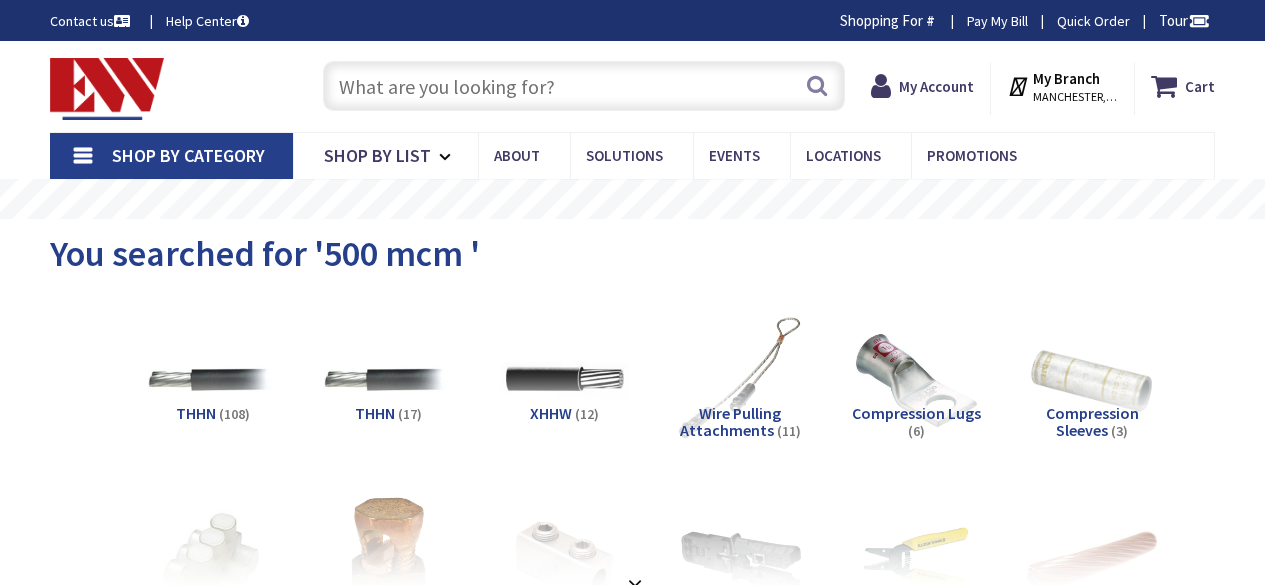 scroll, scrollTop: 0, scrollLeft: 0, axis: both 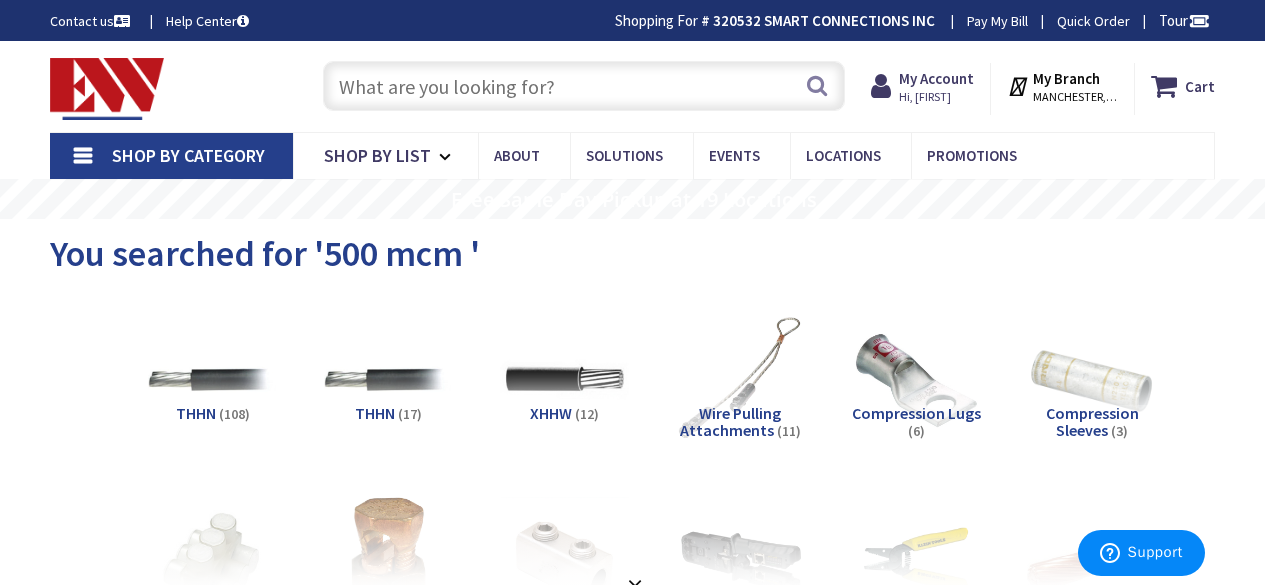 click at bounding box center [584, 86] 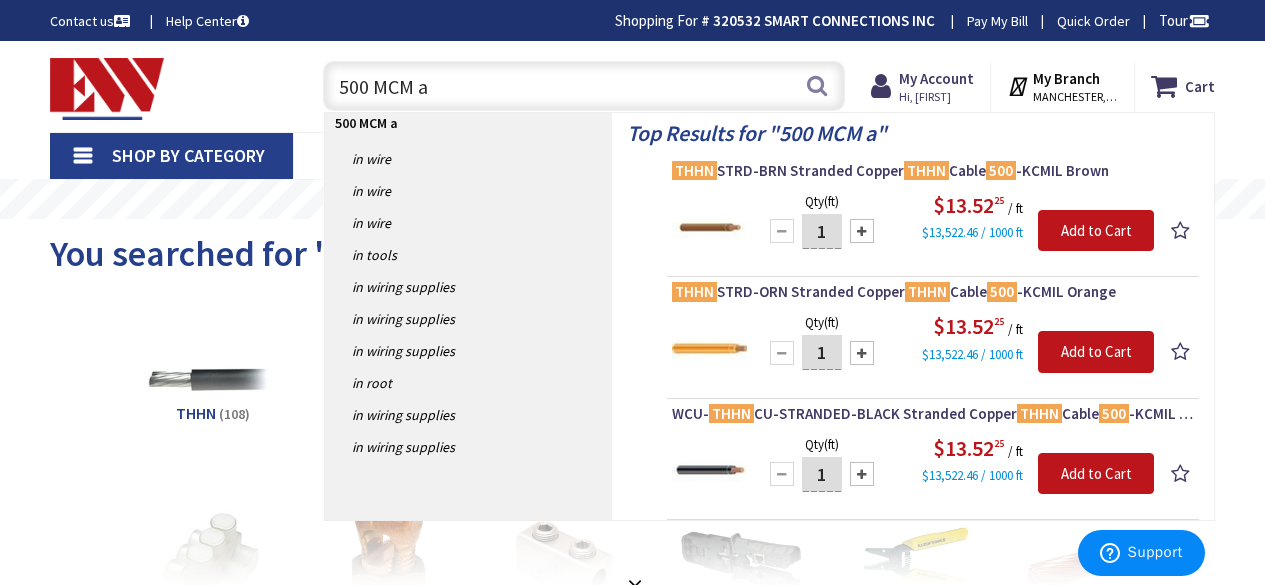 type on "500 MCM al" 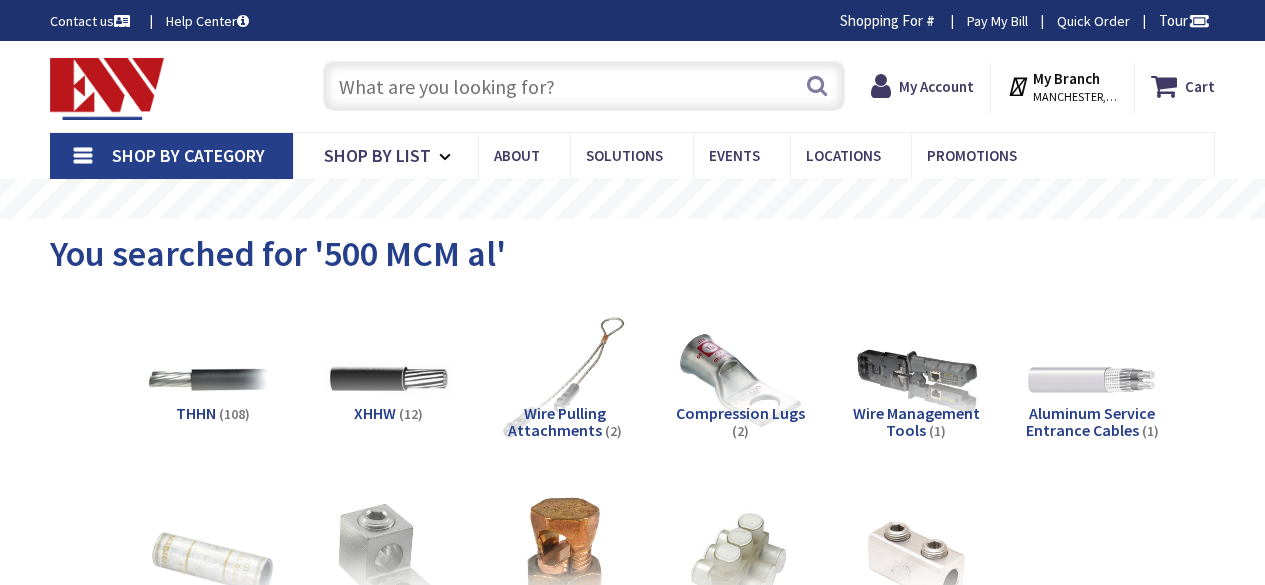 scroll, scrollTop: 0, scrollLeft: 0, axis: both 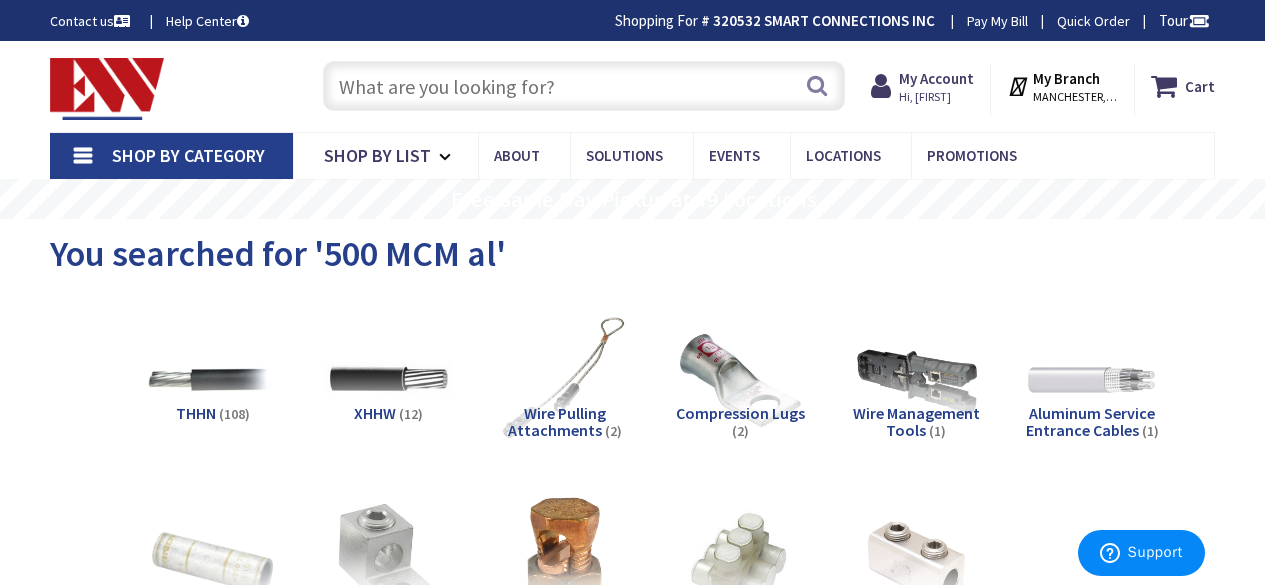 click at bounding box center [584, 86] 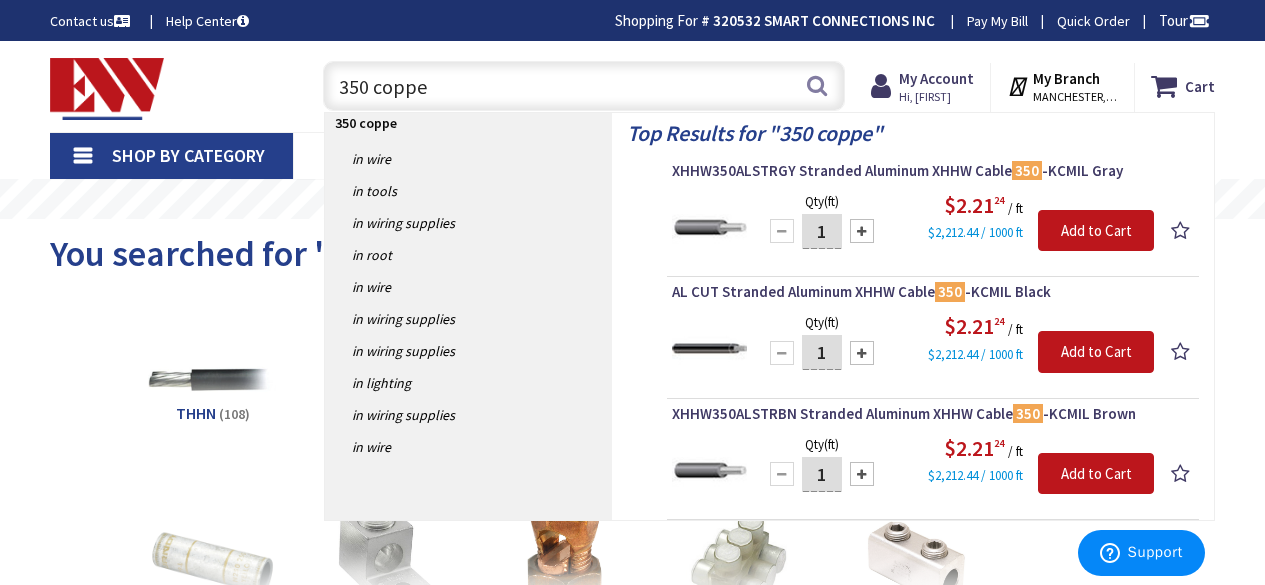 type on "350 copper" 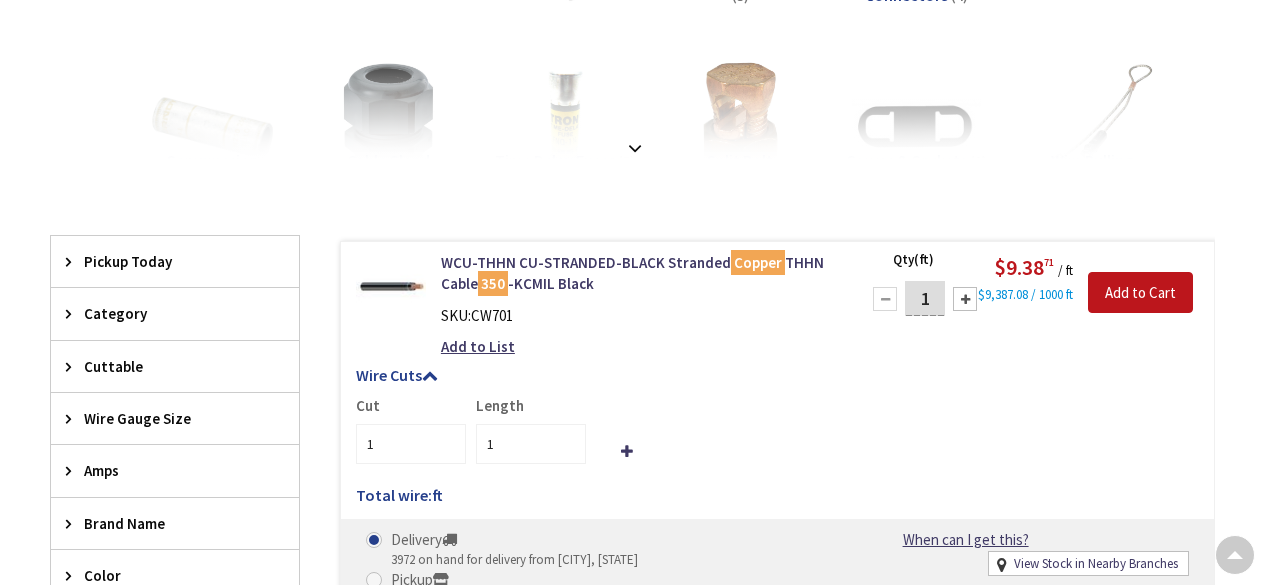 scroll, scrollTop: 461, scrollLeft: 0, axis: vertical 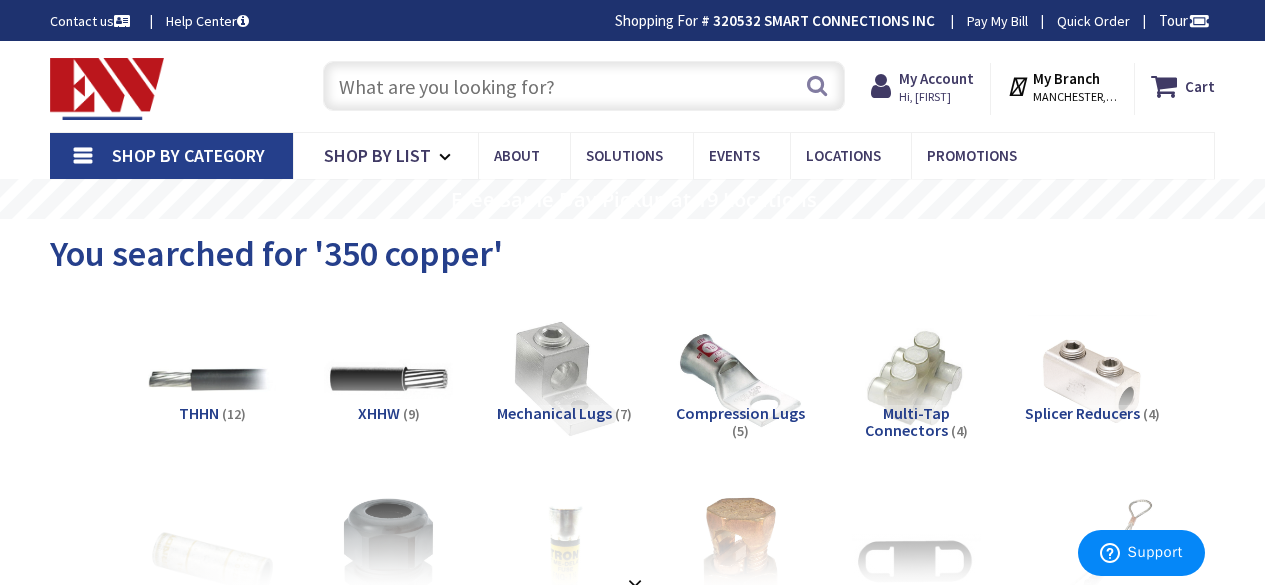 click at bounding box center (584, 86) 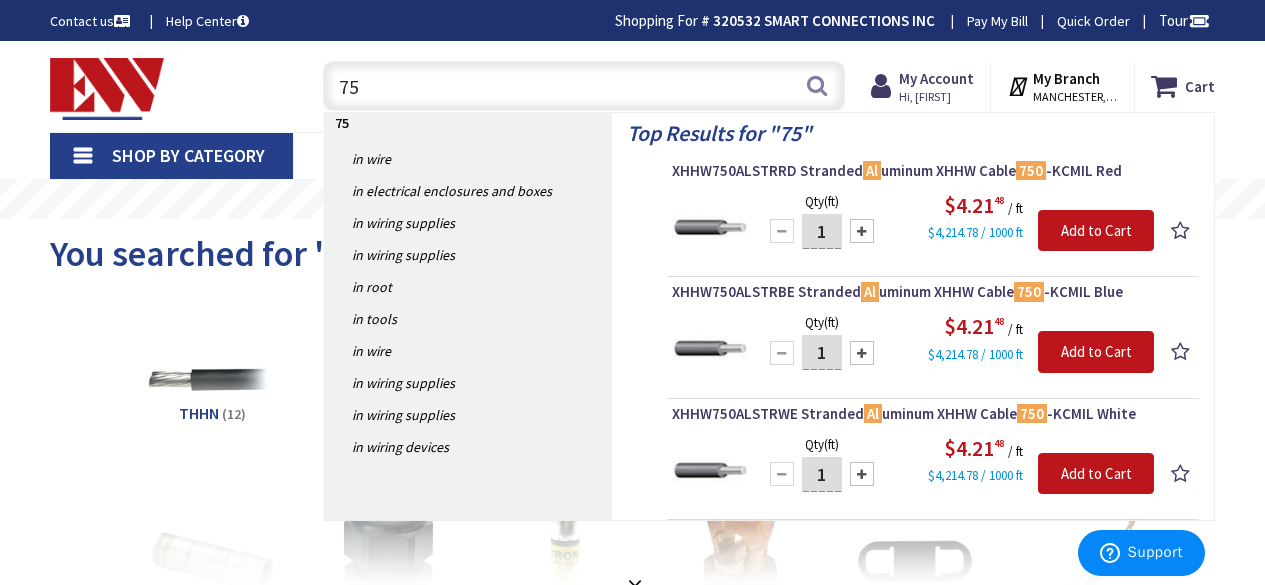 type on "7" 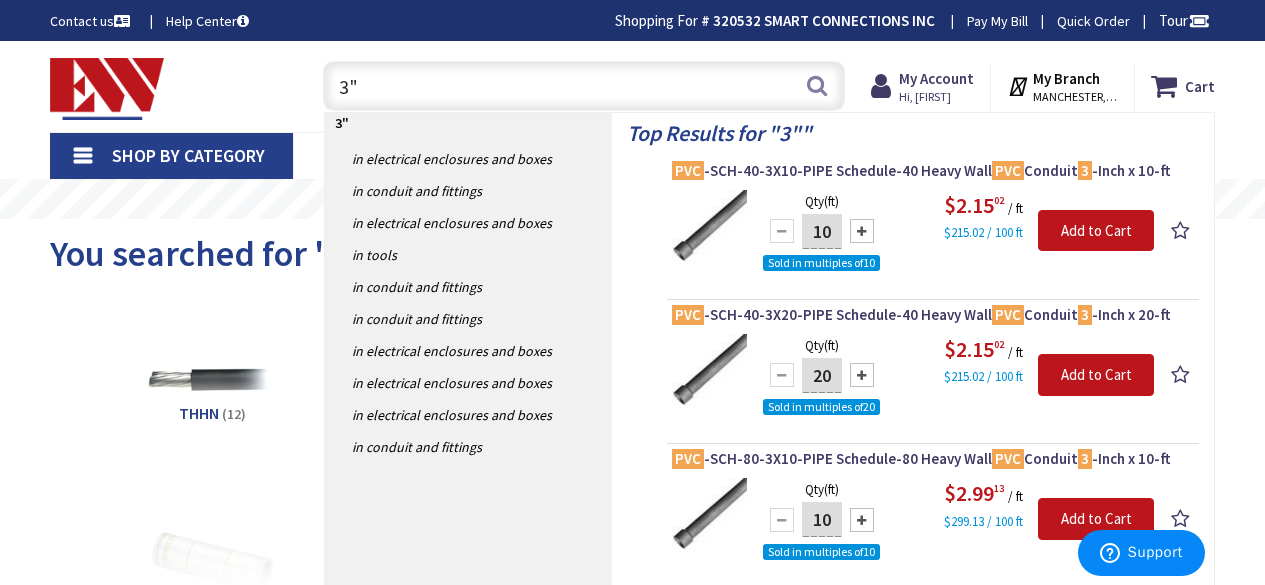 type on "3" 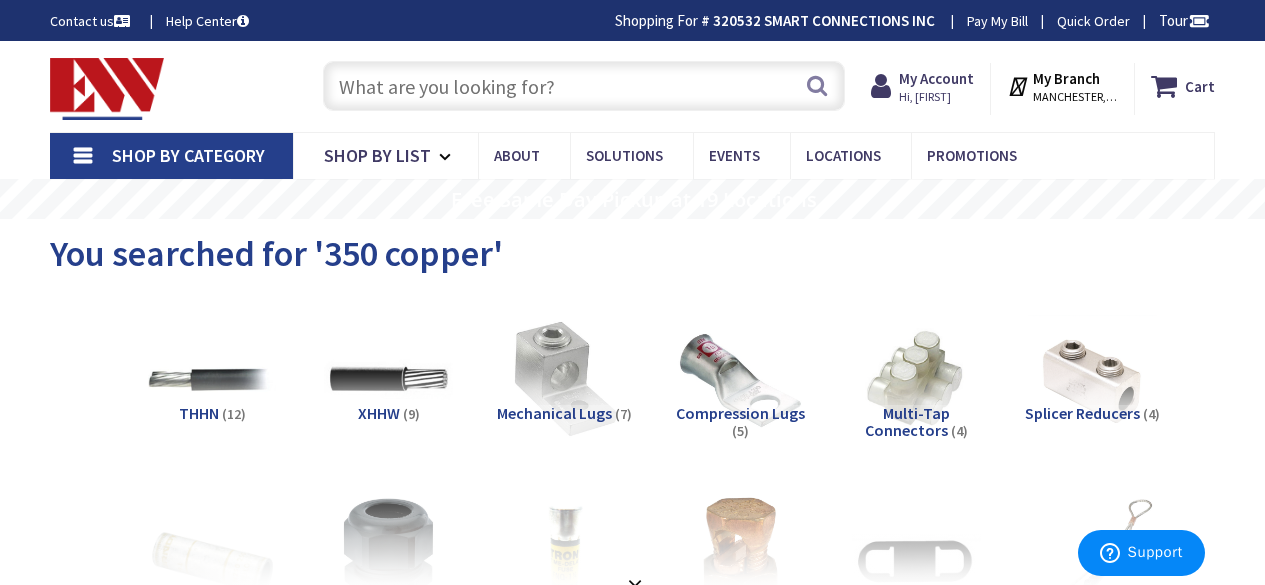click at bounding box center (584, 86) 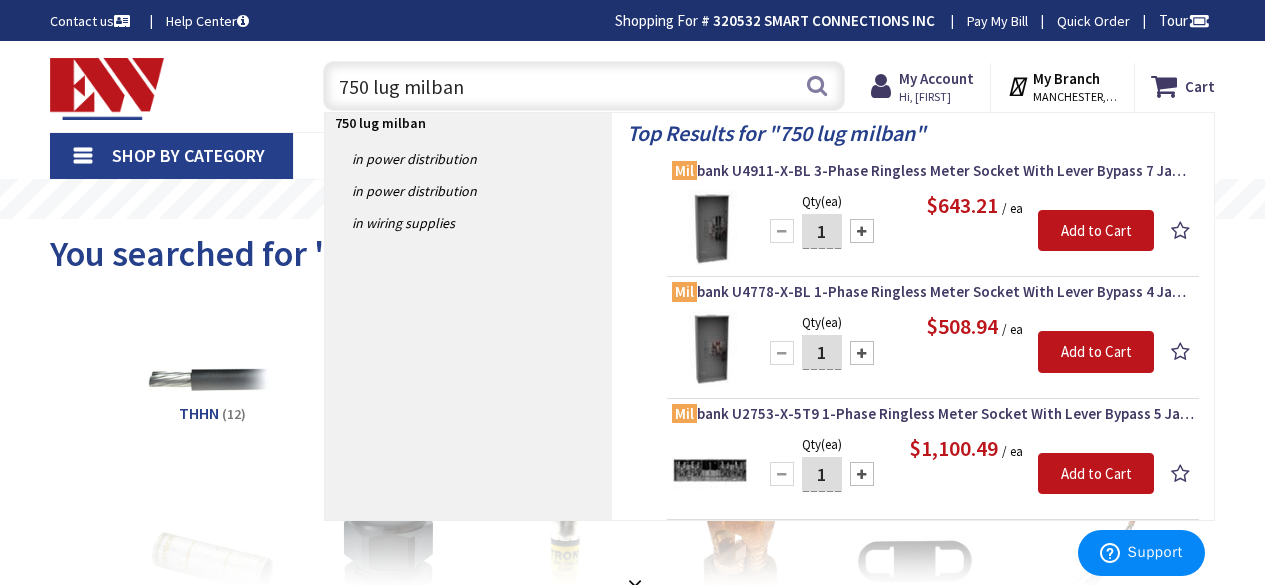 type on "750 lug milbank" 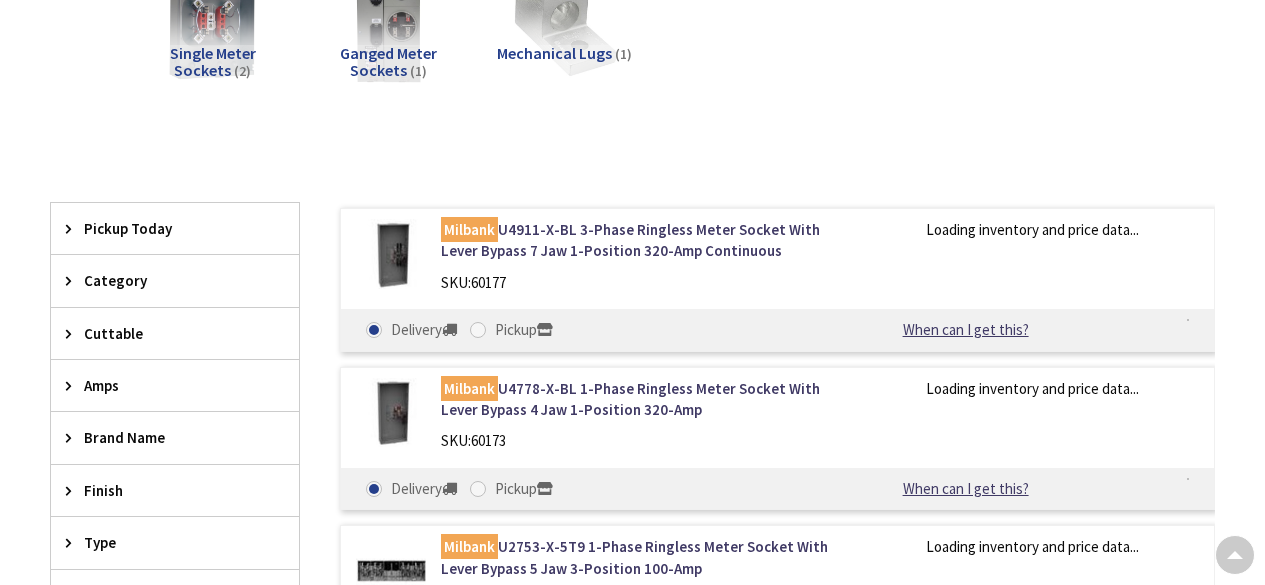 scroll, scrollTop: 360, scrollLeft: 0, axis: vertical 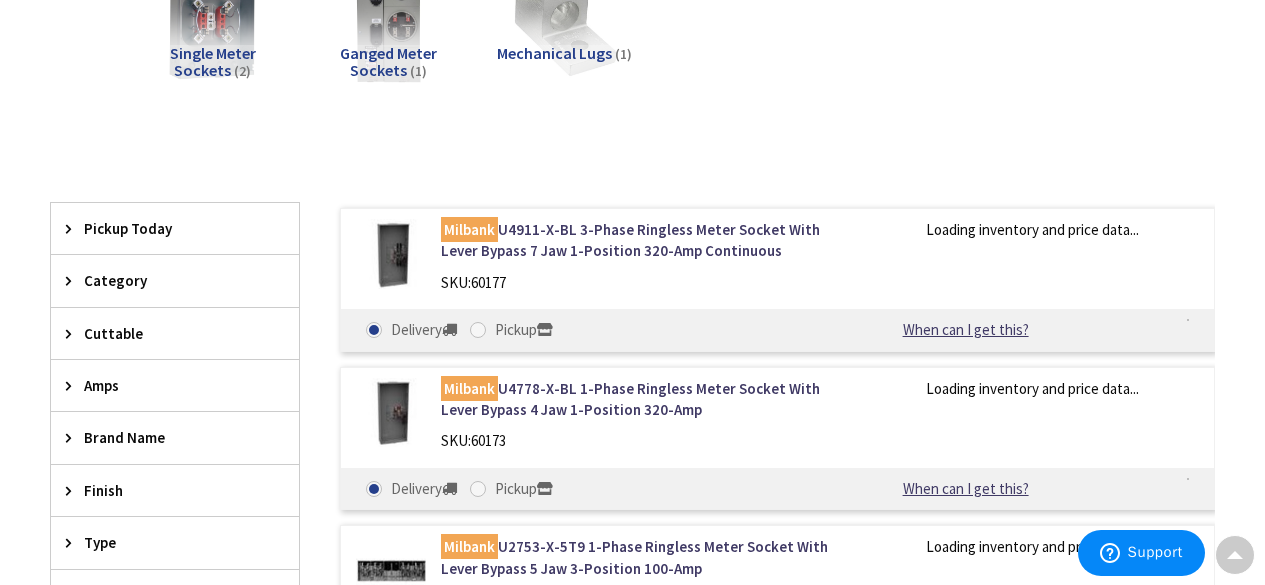 click on "Mechanical Lugs" at bounding box center (554, 53) 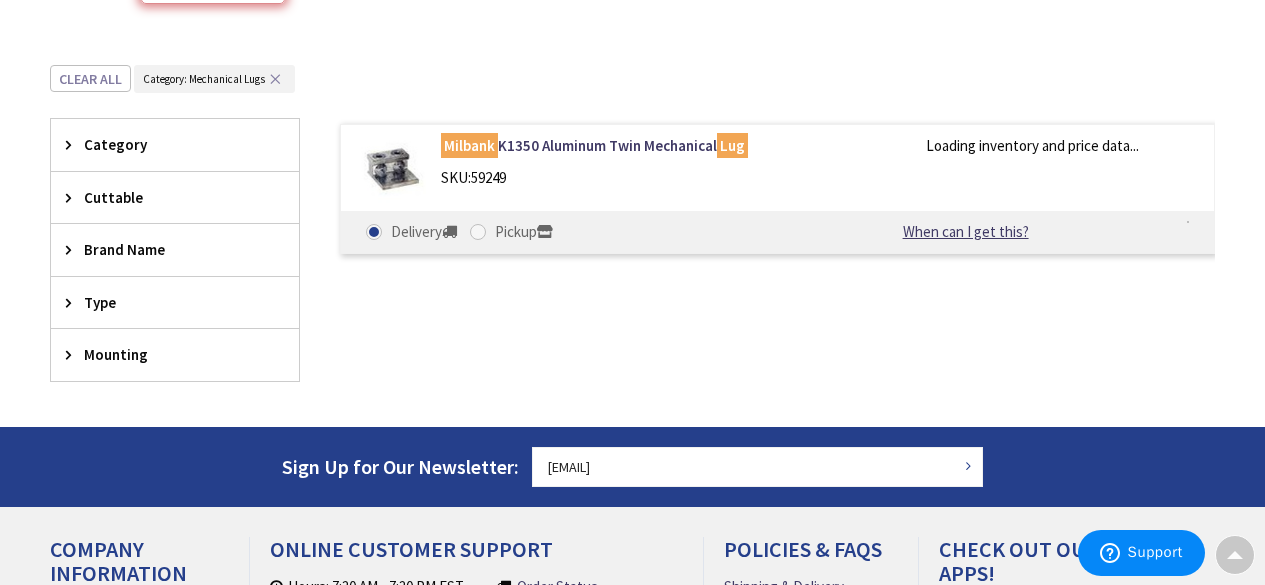 scroll, scrollTop: 525, scrollLeft: 0, axis: vertical 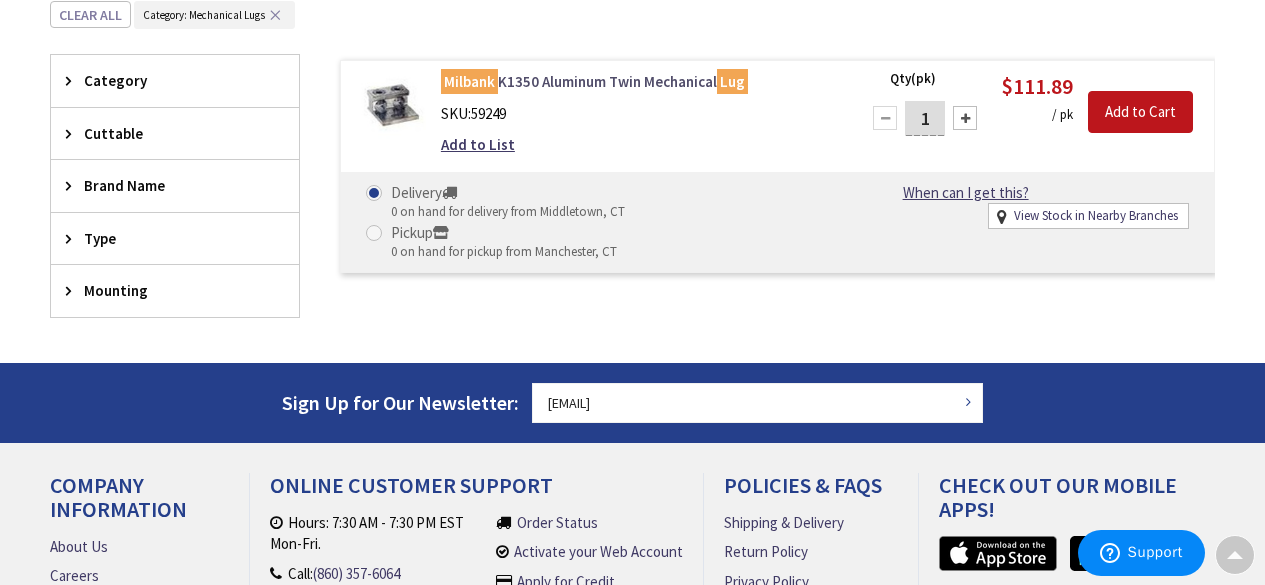 click on "Milbank  K1350 Aluminum Twin Mechanical  Lug" at bounding box center [638, 81] 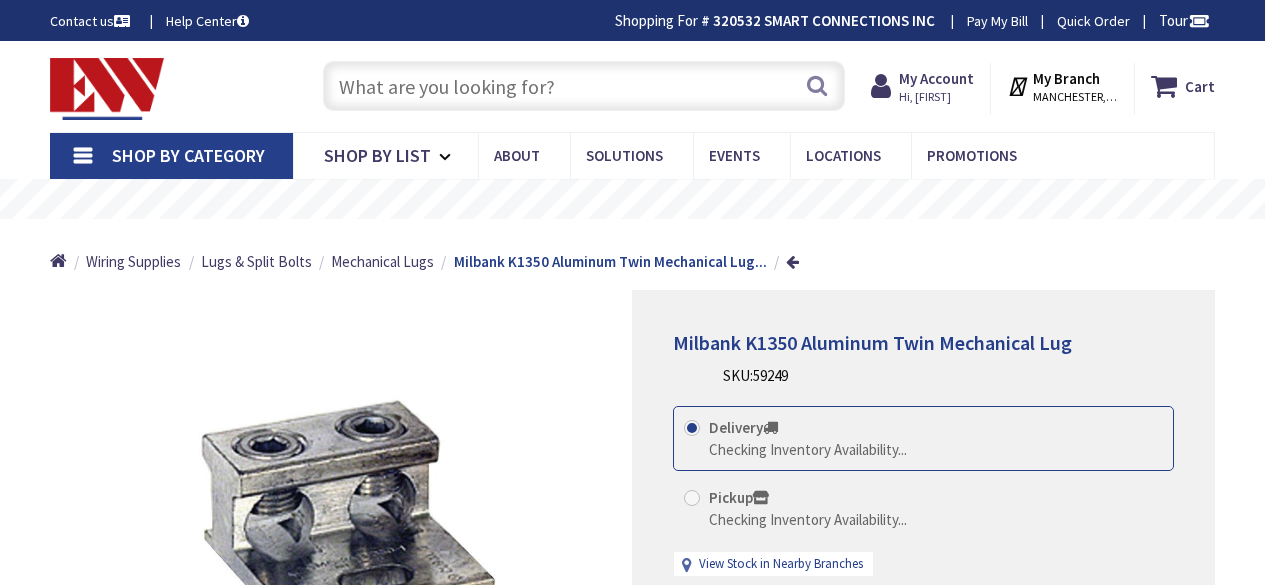 scroll, scrollTop: 0, scrollLeft: 0, axis: both 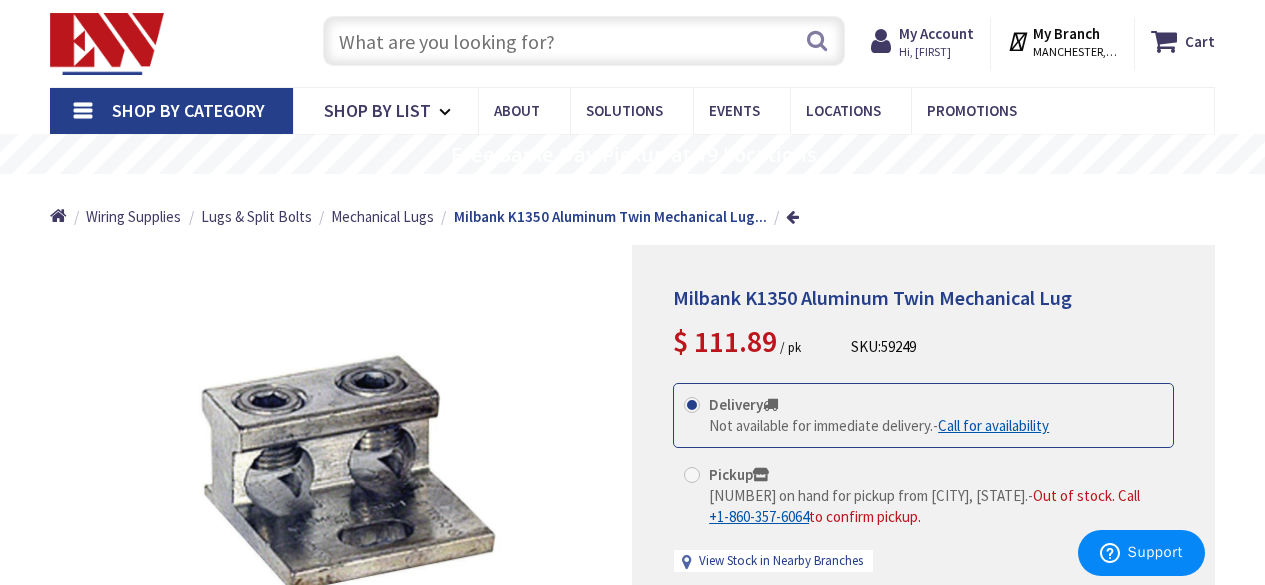 click at bounding box center [584, 41] 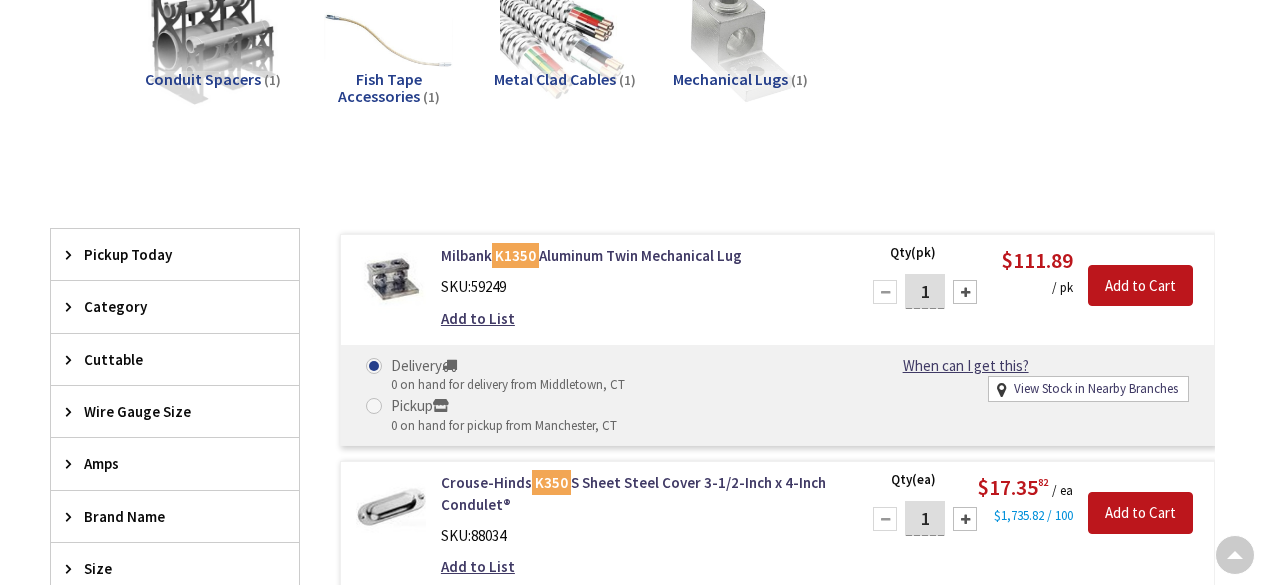 scroll, scrollTop: 0, scrollLeft: 0, axis: both 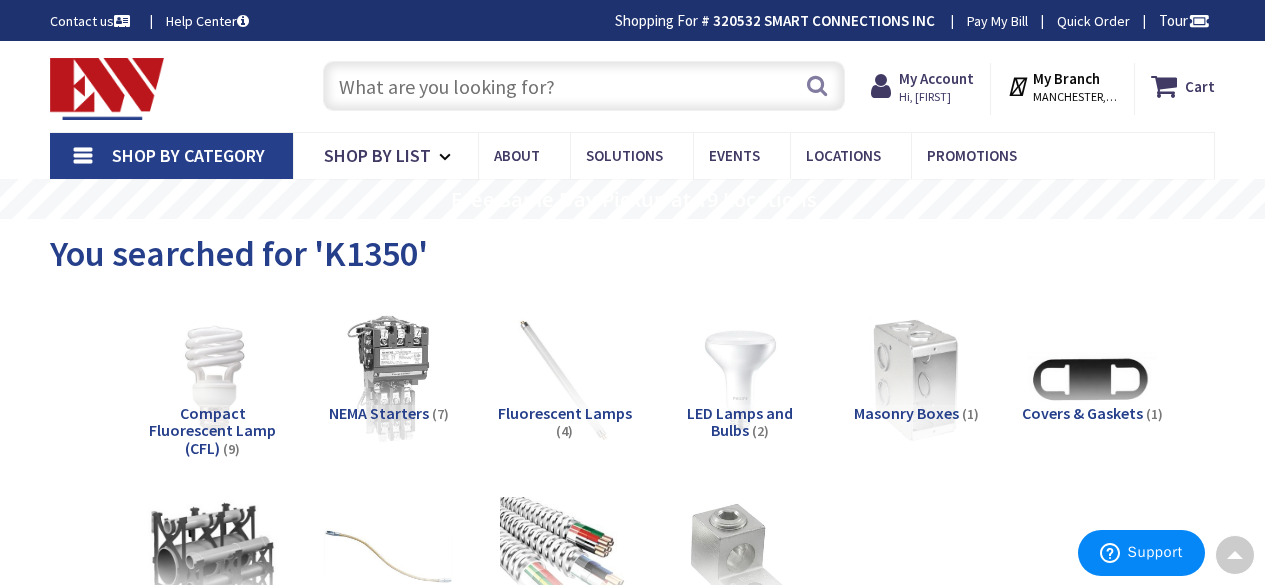 click on "For screen-reader mode - click the first button of the website Accessibility Screen-Reader Guide, Feedback, and Issue Reporting | New window
Login to Your Account
Welcome,  Pete Godi
My Branch :  MANCHESTER, CT
Change
Shop By Category
Shop By List
About
Solutions
Events
Locations" at bounding box center [632, 1257] 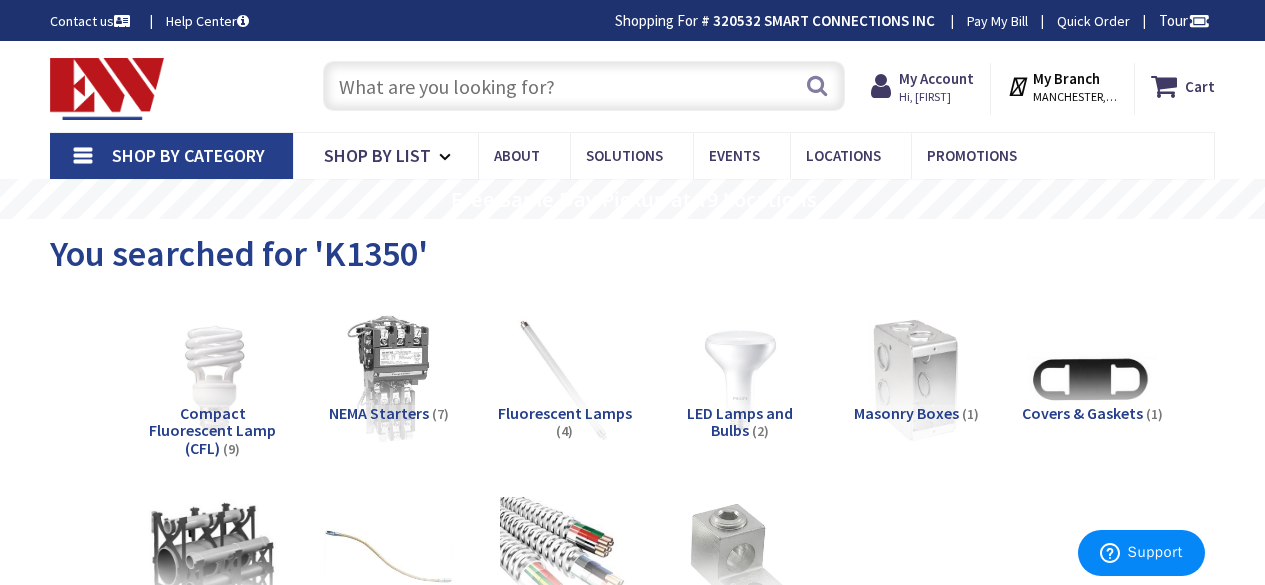 click at bounding box center [584, 86] 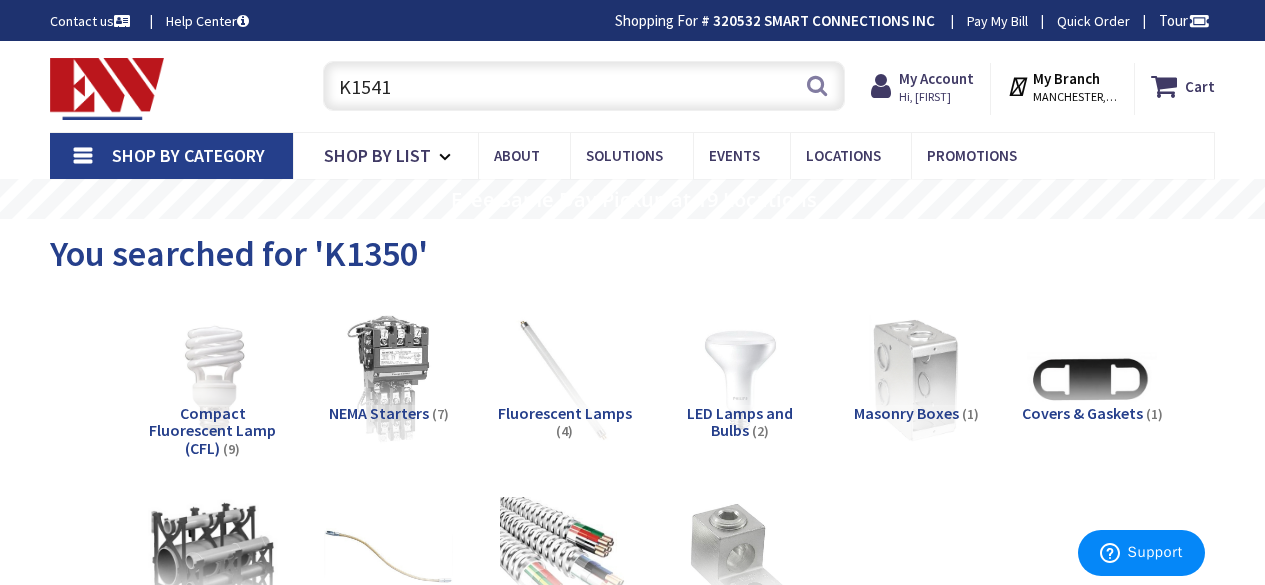 type on "K1541" 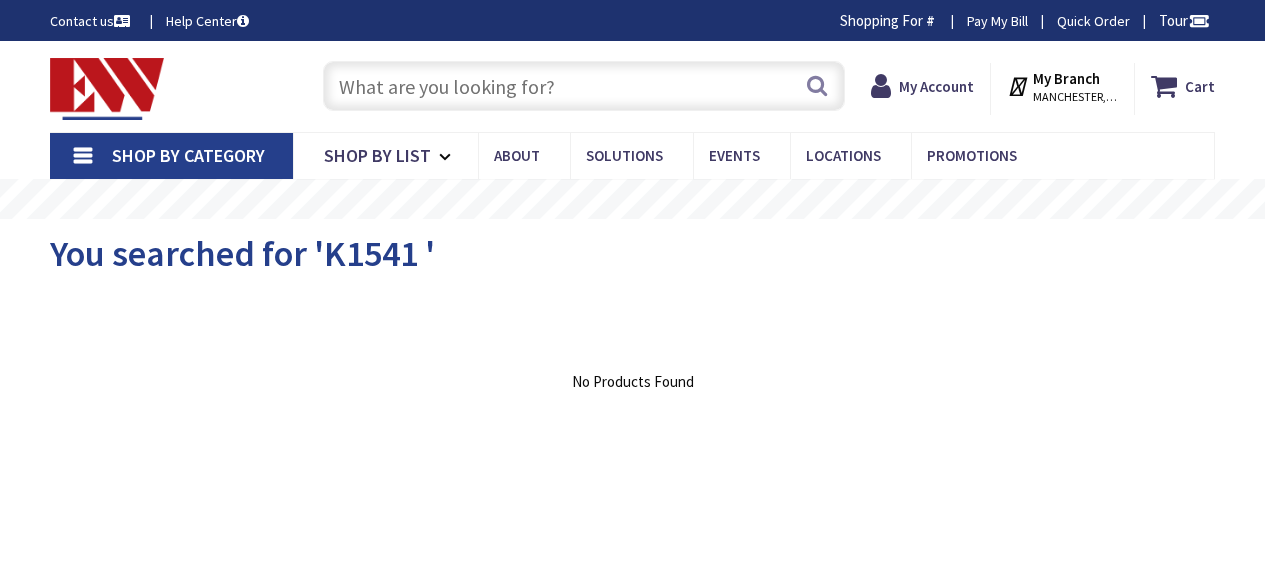 scroll, scrollTop: 0, scrollLeft: 0, axis: both 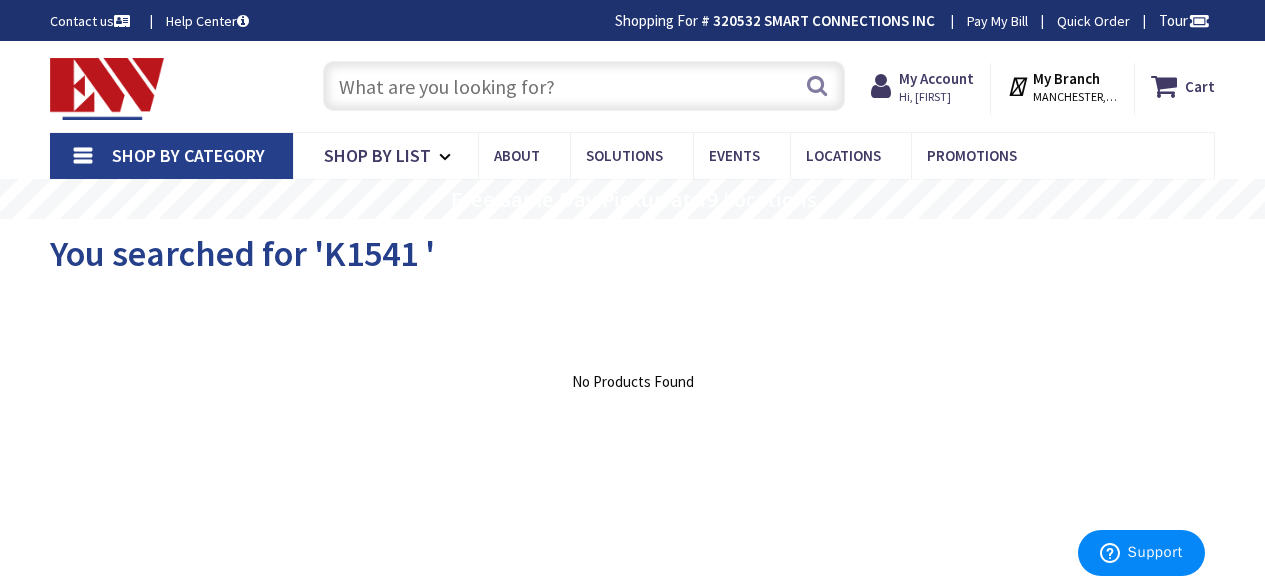 click on "Toggle Nav
Search
Cart
My Cart
Close" at bounding box center [632, 86] 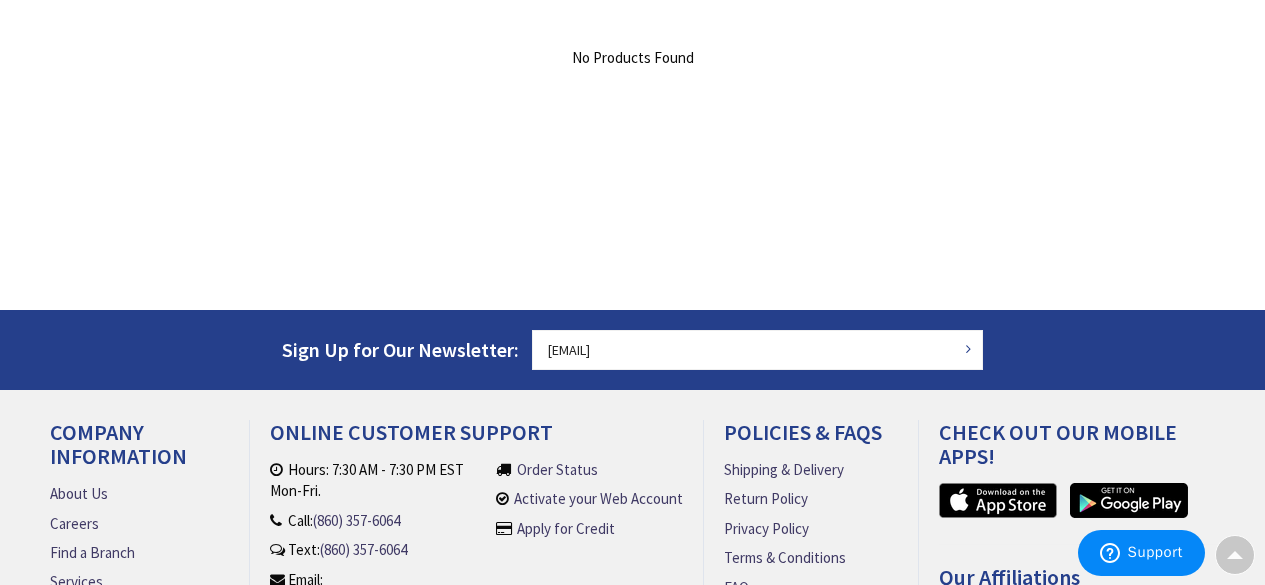 scroll, scrollTop: 324, scrollLeft: 0, axis: vertical 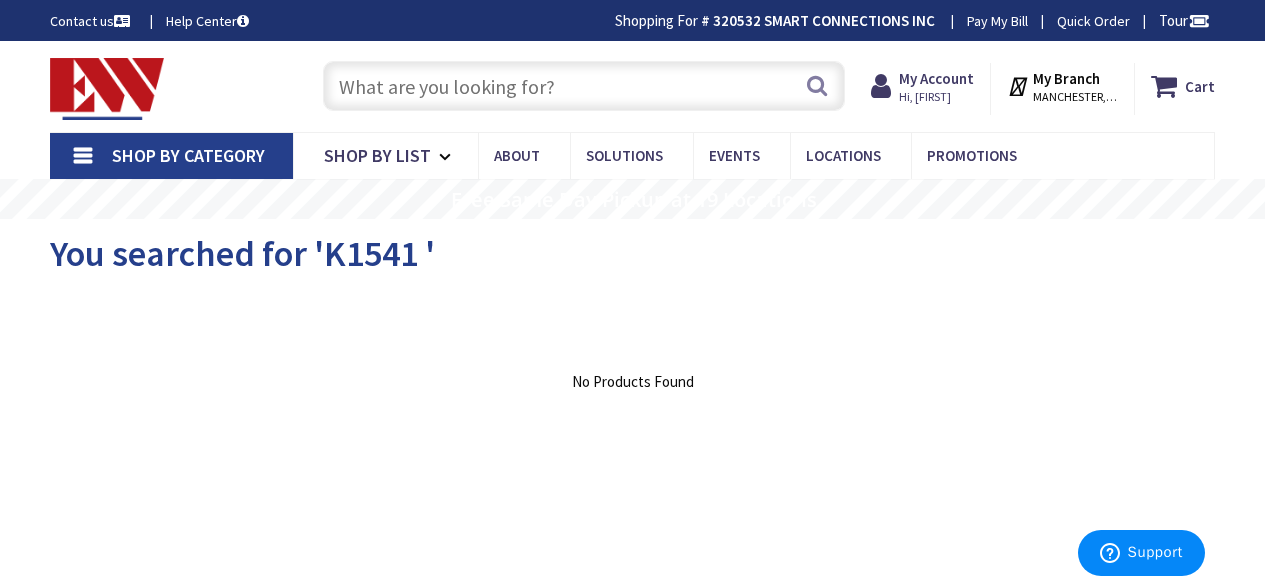 click at bounding box center (584, 86) 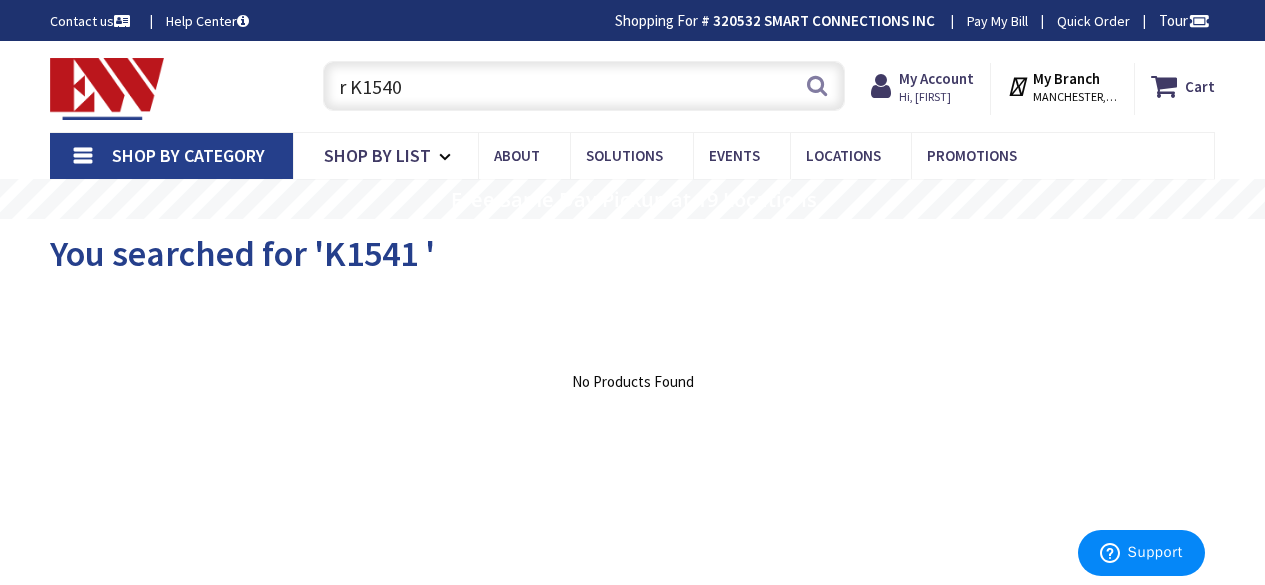 click on "r K1540" at bounding box center (584, 86) 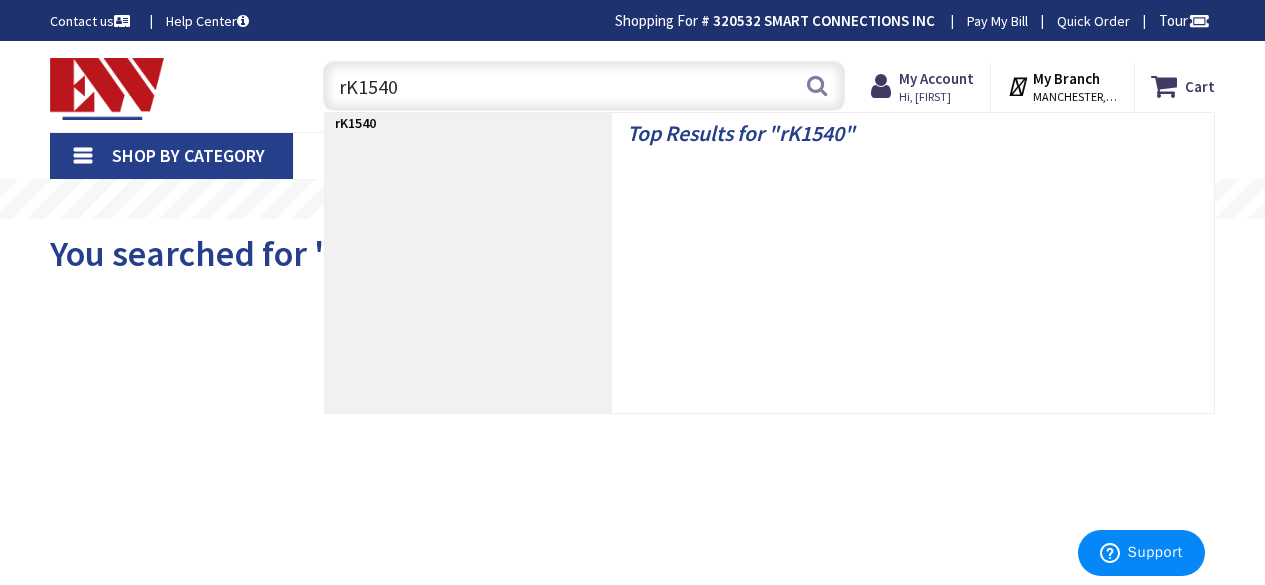 type on "K1540" 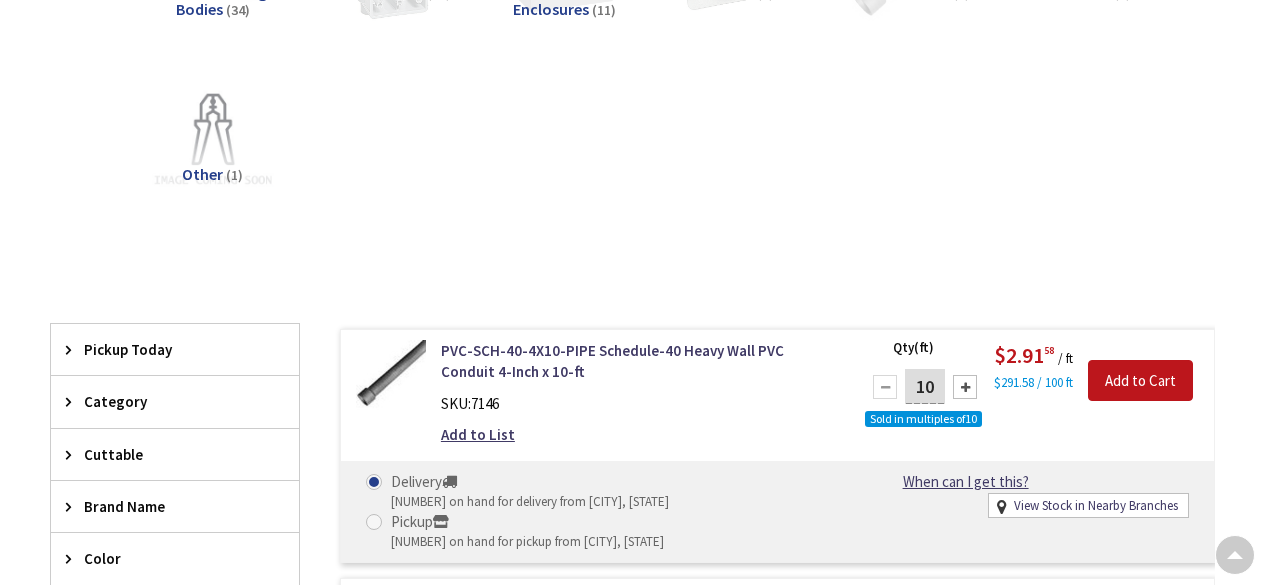 scroll, scrollTop: 729, scrollLeft: 0, axis: vertical 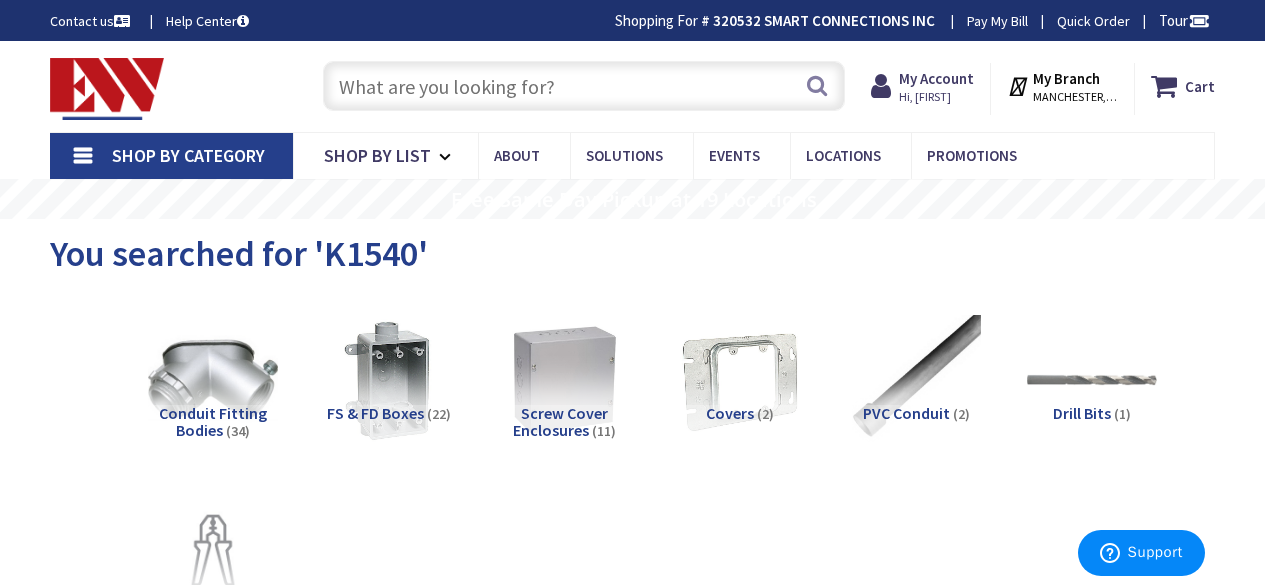 click at bounding box center (584, 86) 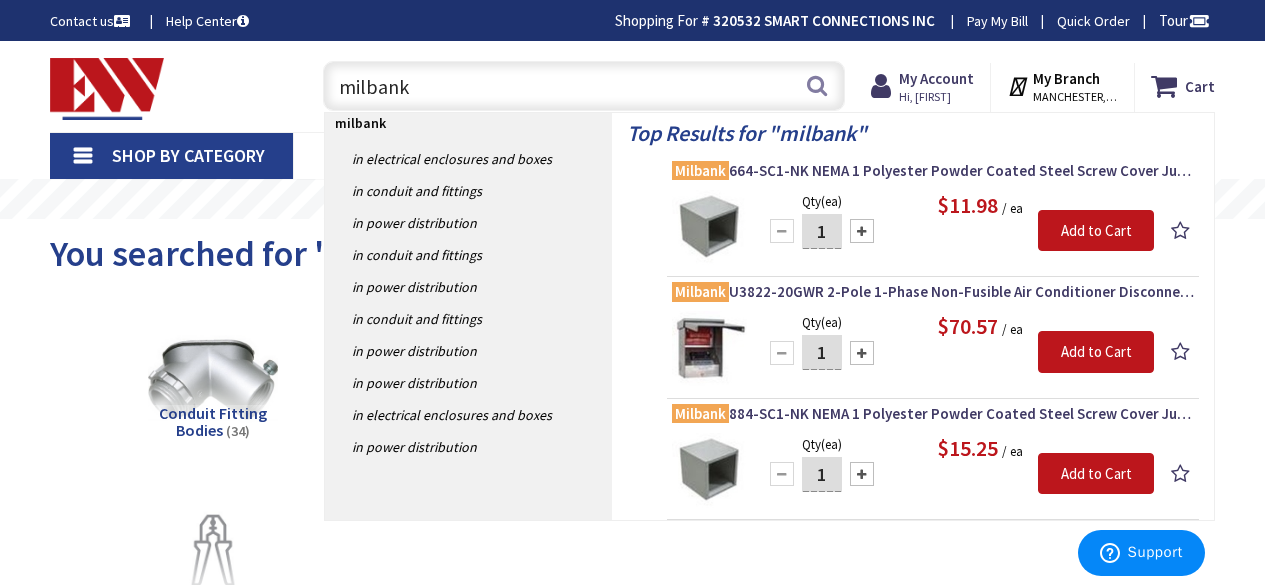 paste on "r K1540" 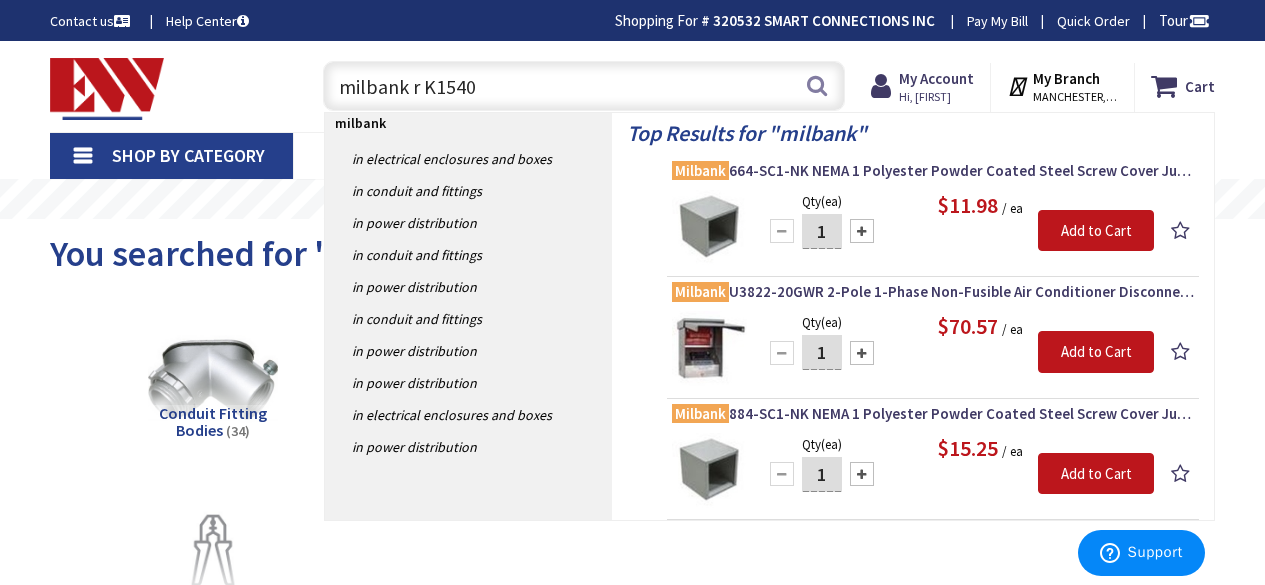 click on "milbank r K1540" at bounding box center (584, 86) 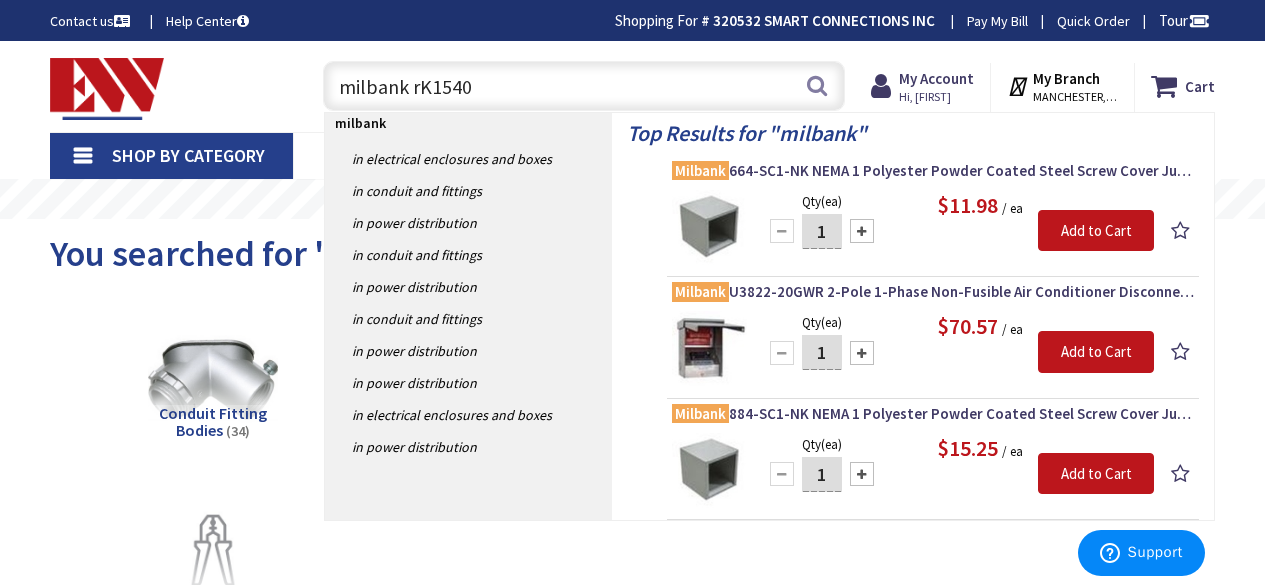 type on "milbank K1540" 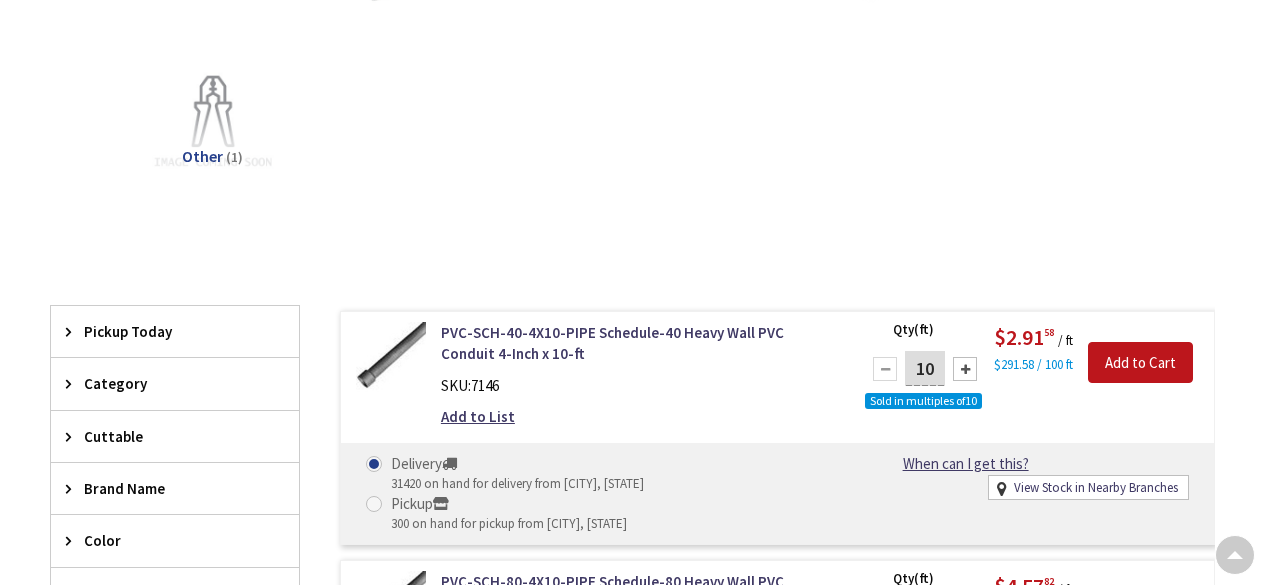 scroll, scrollTop: 719, scrollLeft: 0, axis: vertical 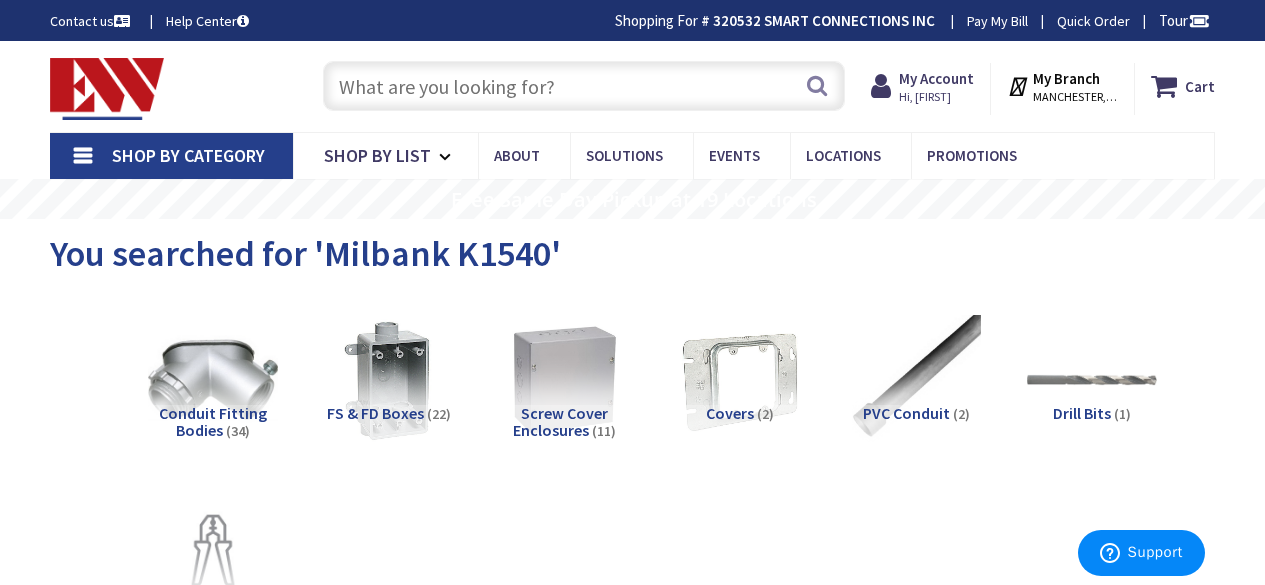 click at bounding box center [584, 86] 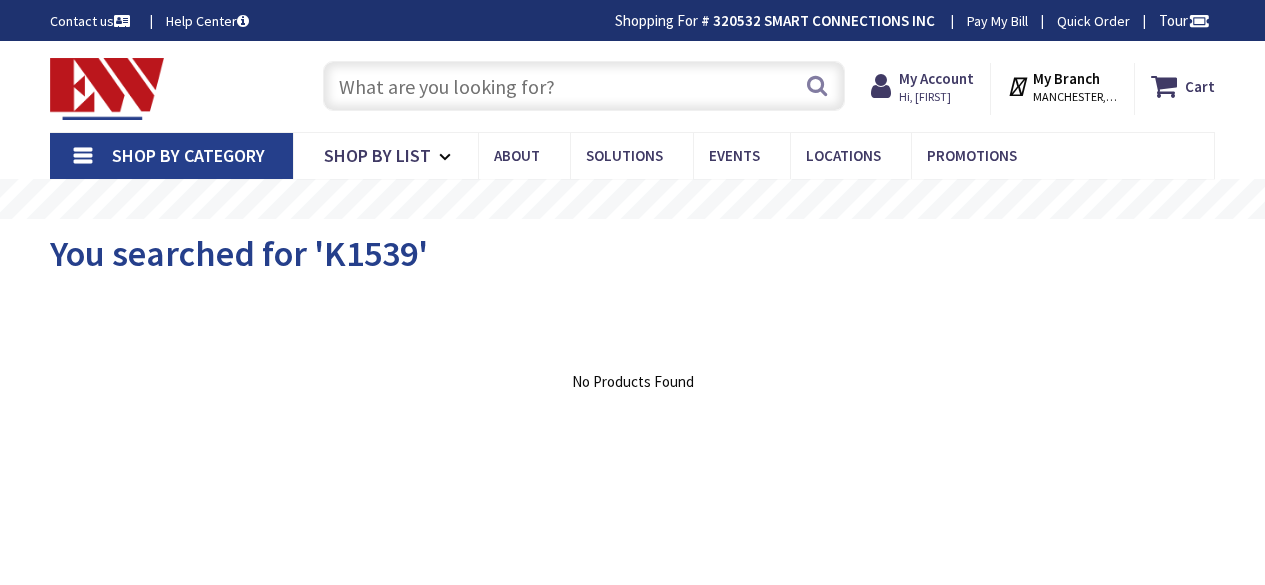 scroll, scrollTop: 0, scrollLeft: 0, axis: both 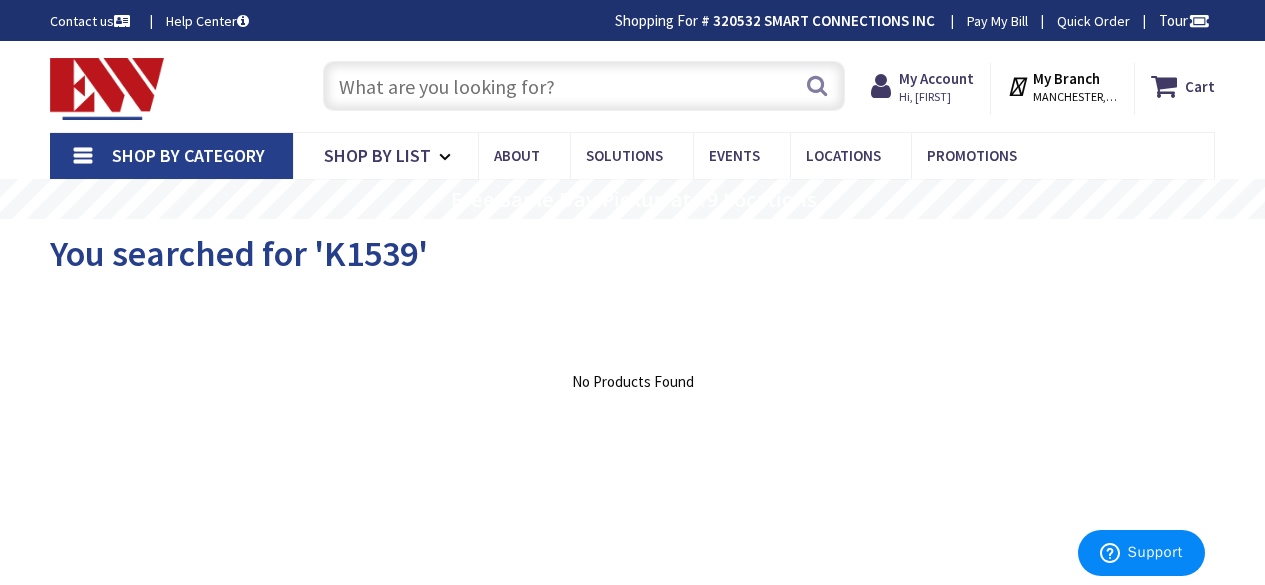 click 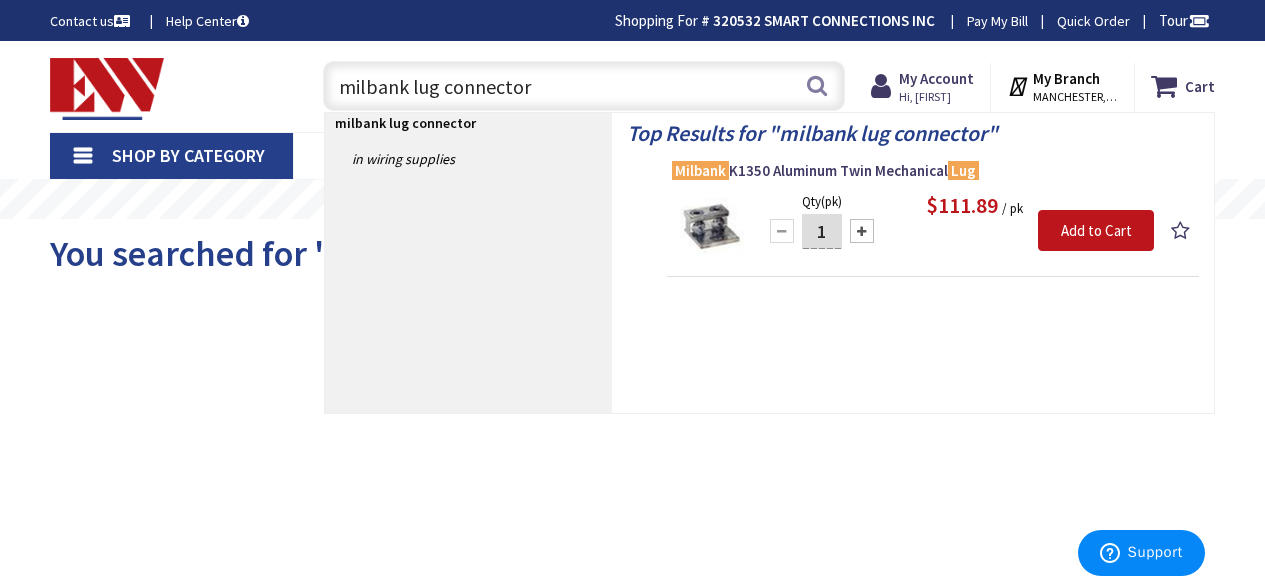 type on "milbank lug connectors" 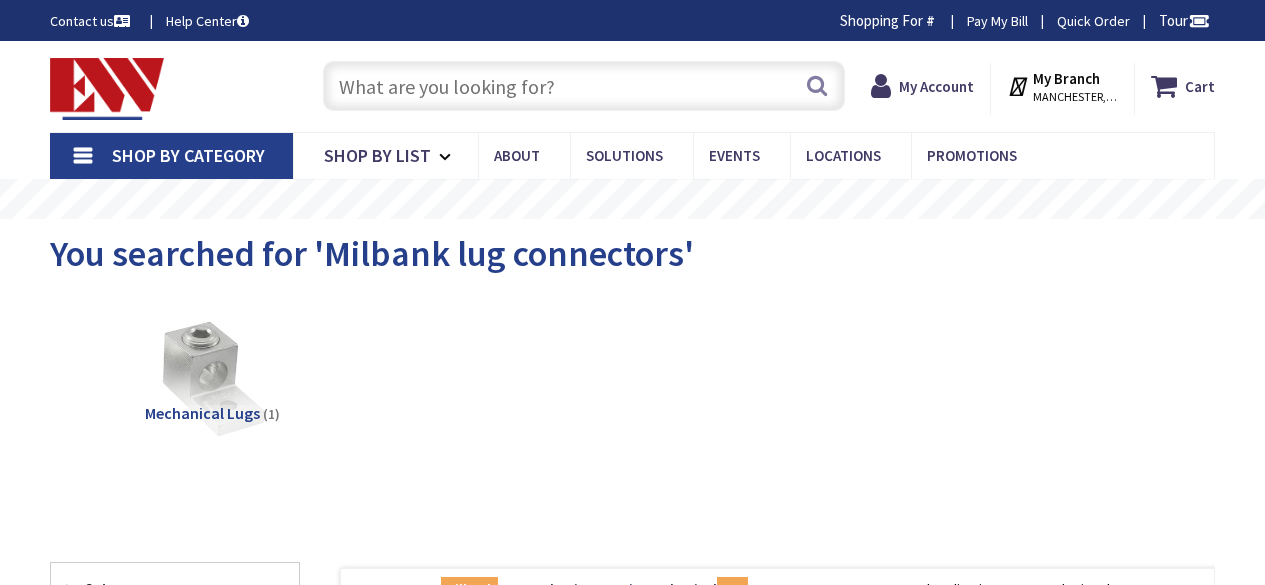 scroll, scrollTop: 0, scrollLeft: 0, axis: both 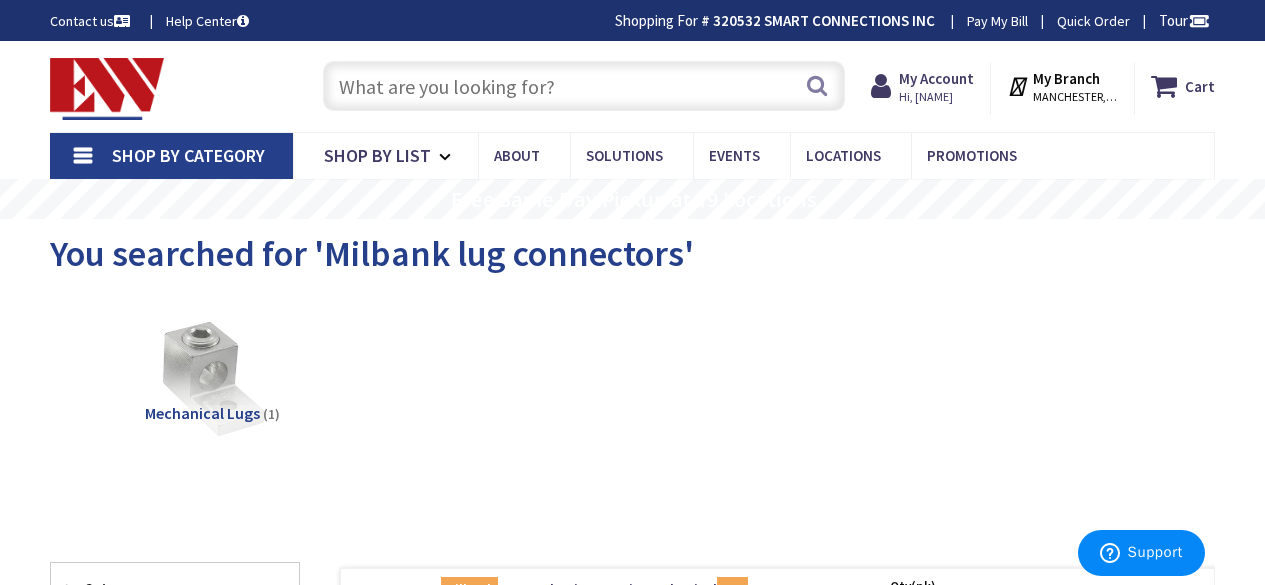 click at bounding box center [584, 86] 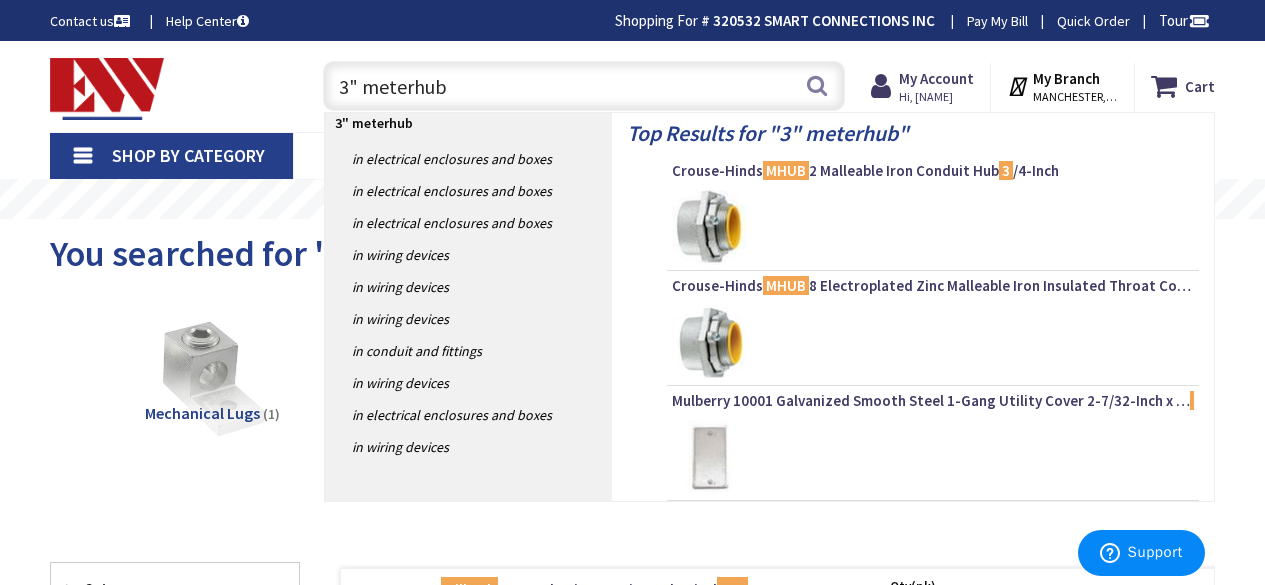 type on "3" meter hub" 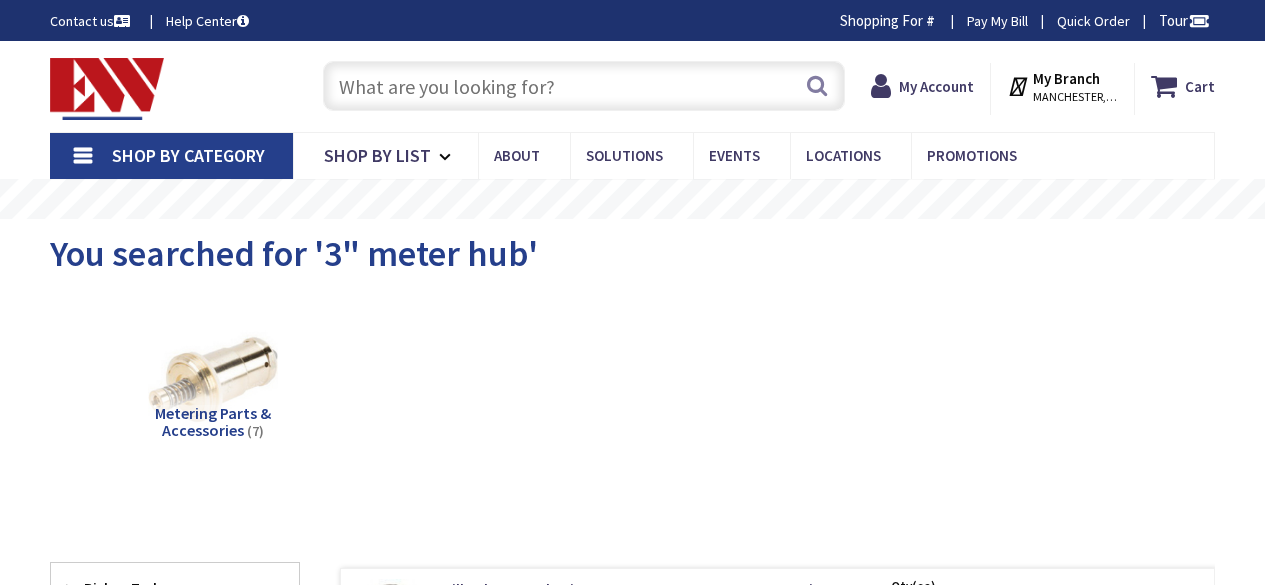 scroll, scrollTop: 0, scrollLeft: 0, axis: both 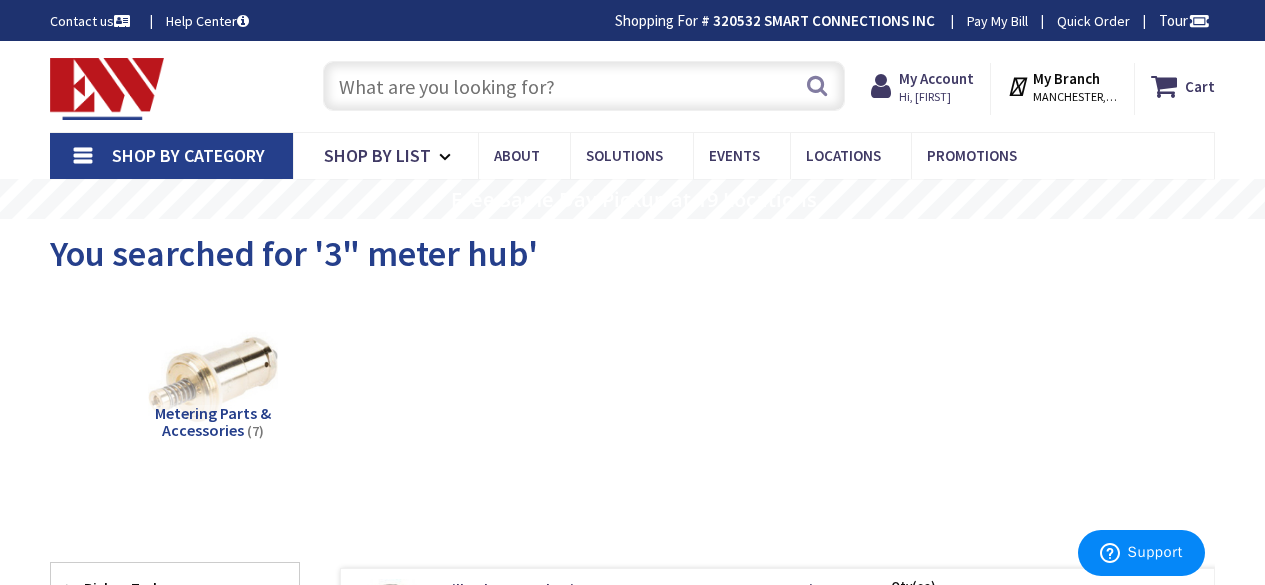 click at bounding box center [584, 86] 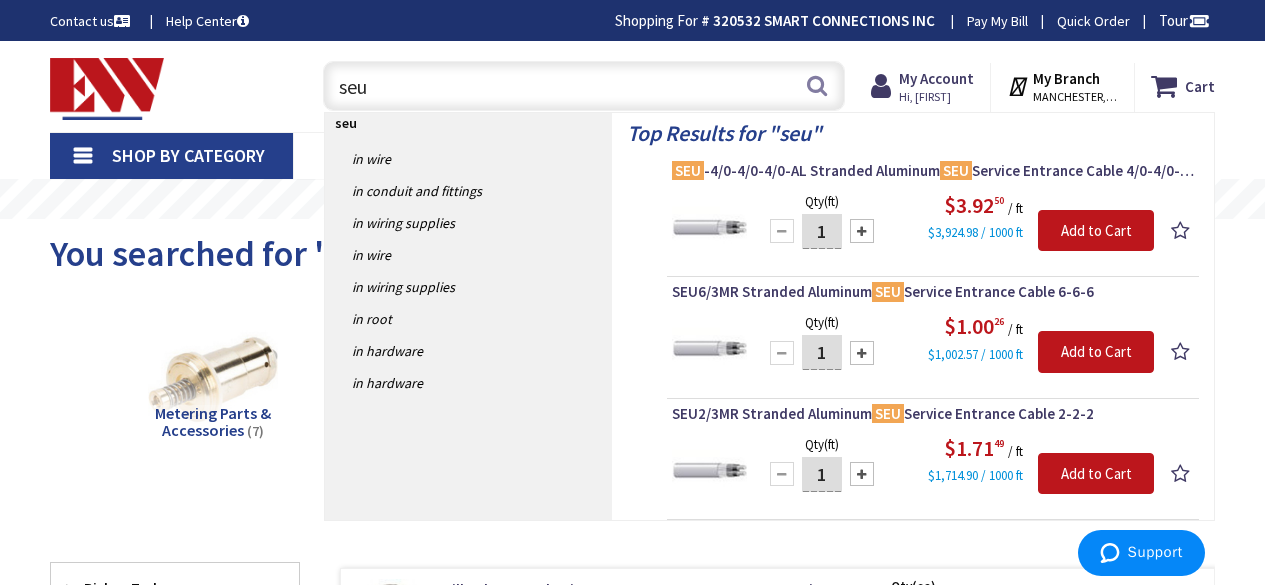click on "seu" at bounding box center (584, 86) 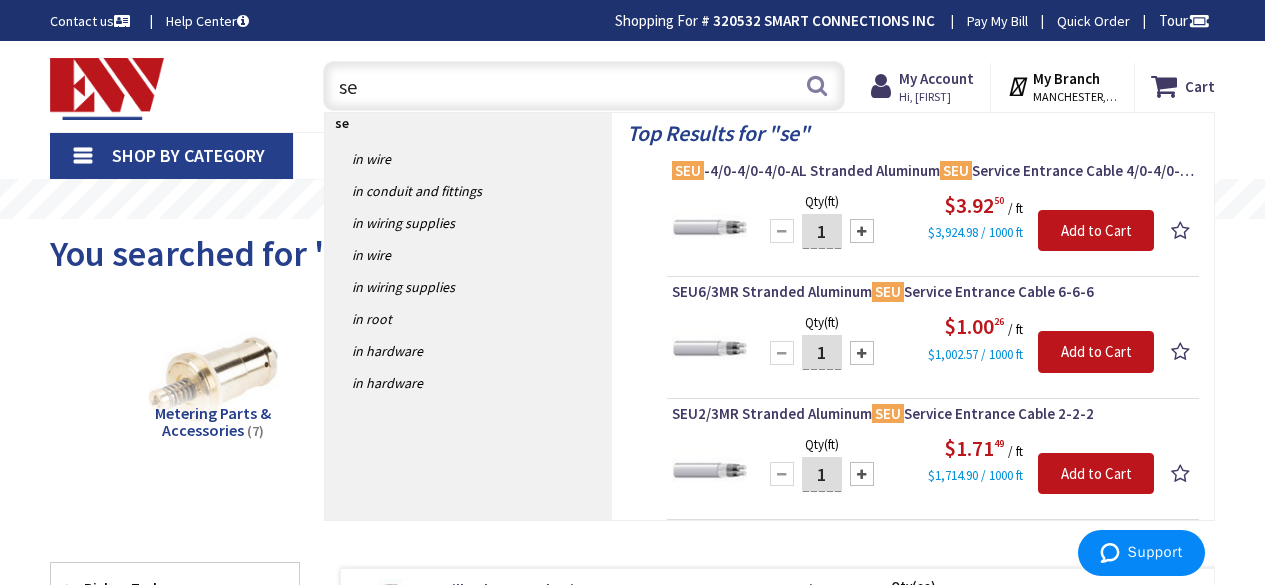type on "s" 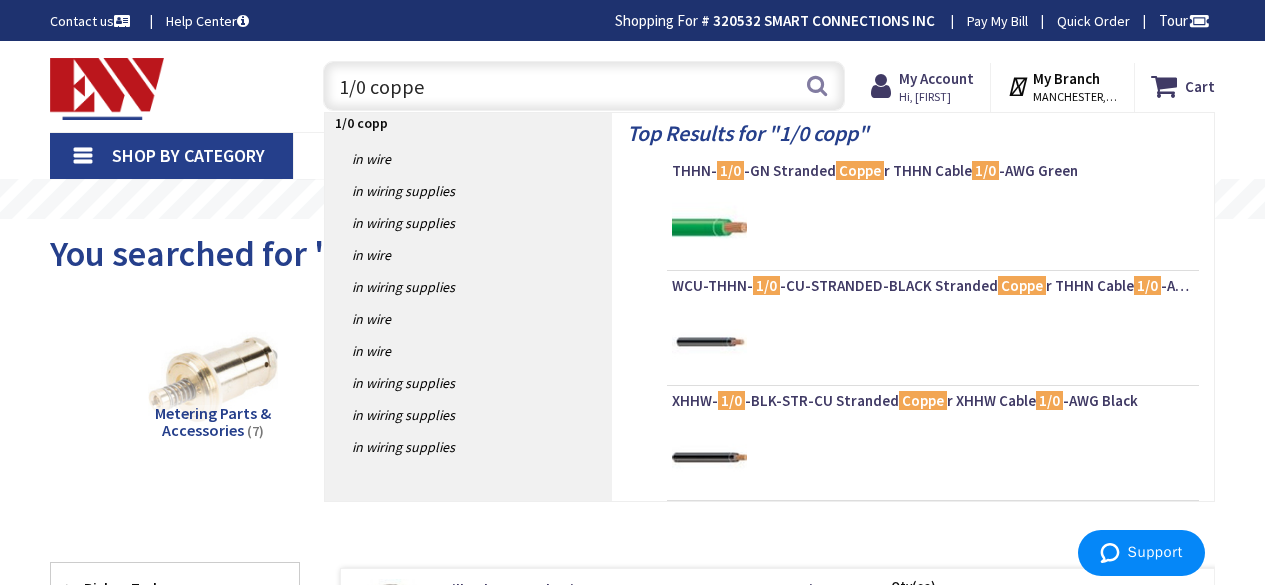 type on "1/0 copper" 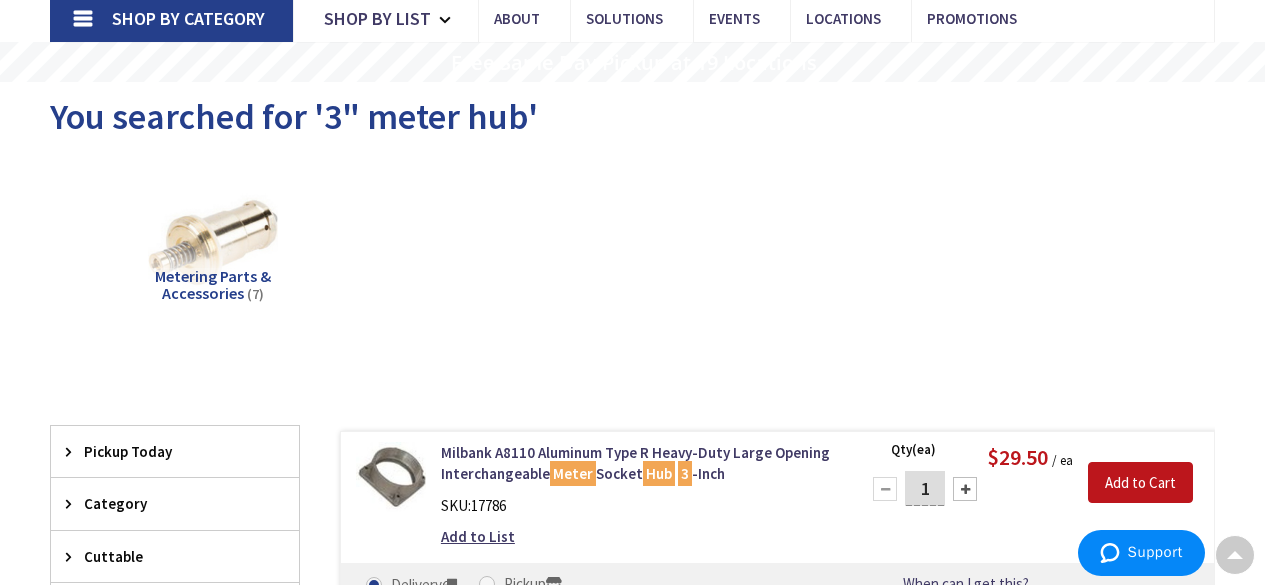 scroll, scrollTop: 88, scrollLeft: 0, axis: vertical 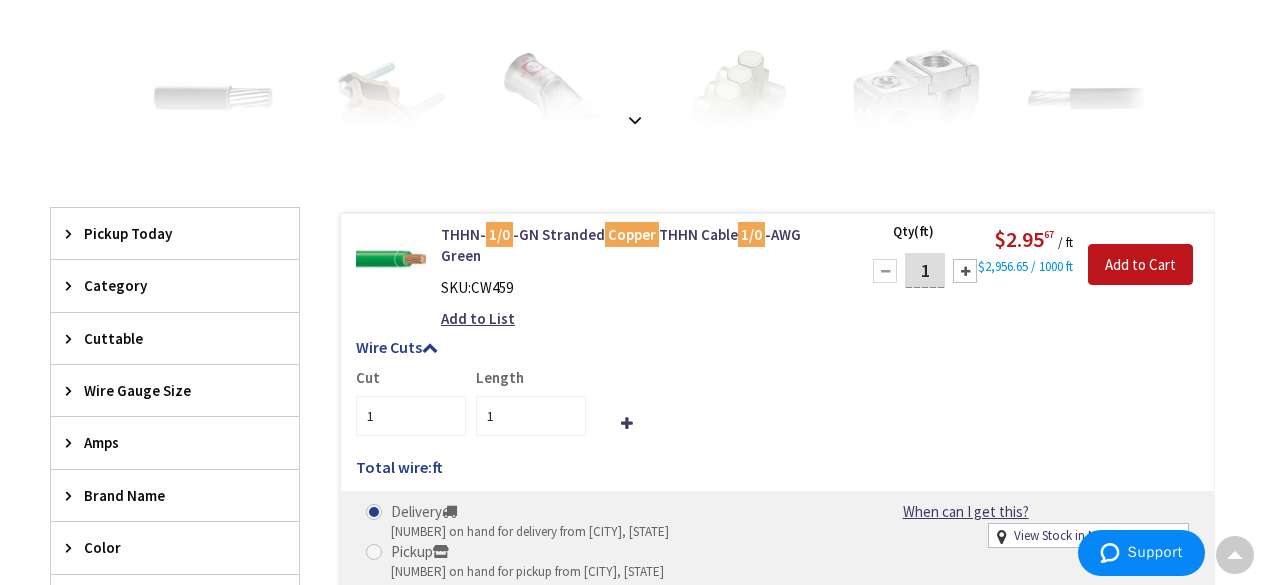 click on "Welcome,  [NAME] [LAST]
My Branch :  [CITY], [STATE]
Change
Shop By Category
Shop By List
About
Solutions
Events
Locations" at bounding box center (632, 1101) 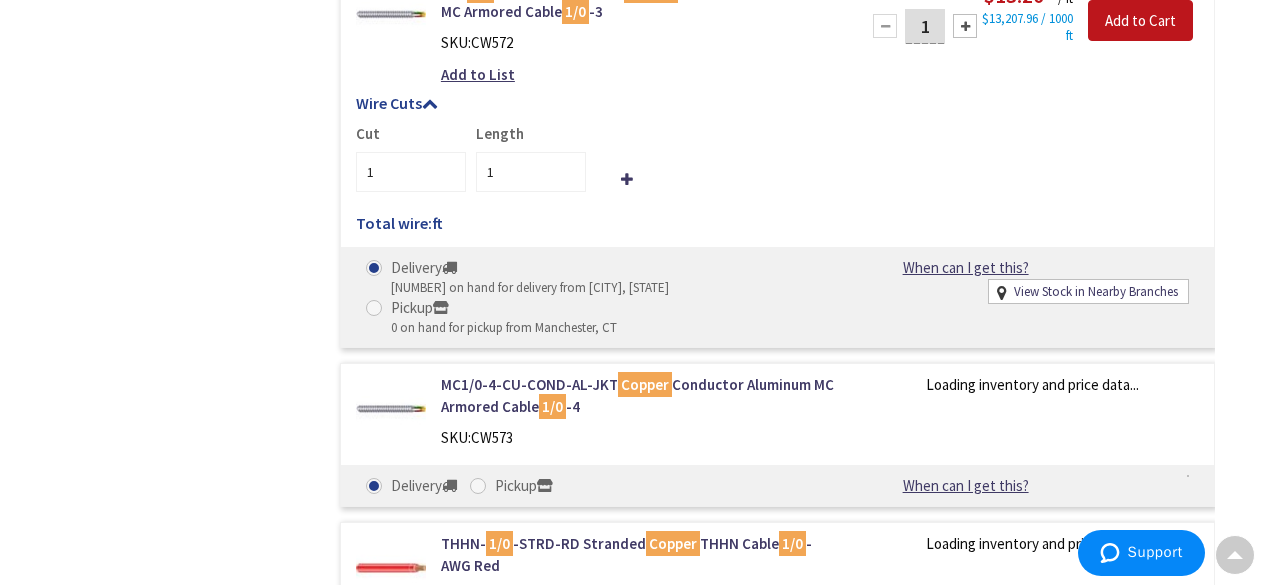 scroll, scrollTop: 0, scrollLeft: 0, axis: both 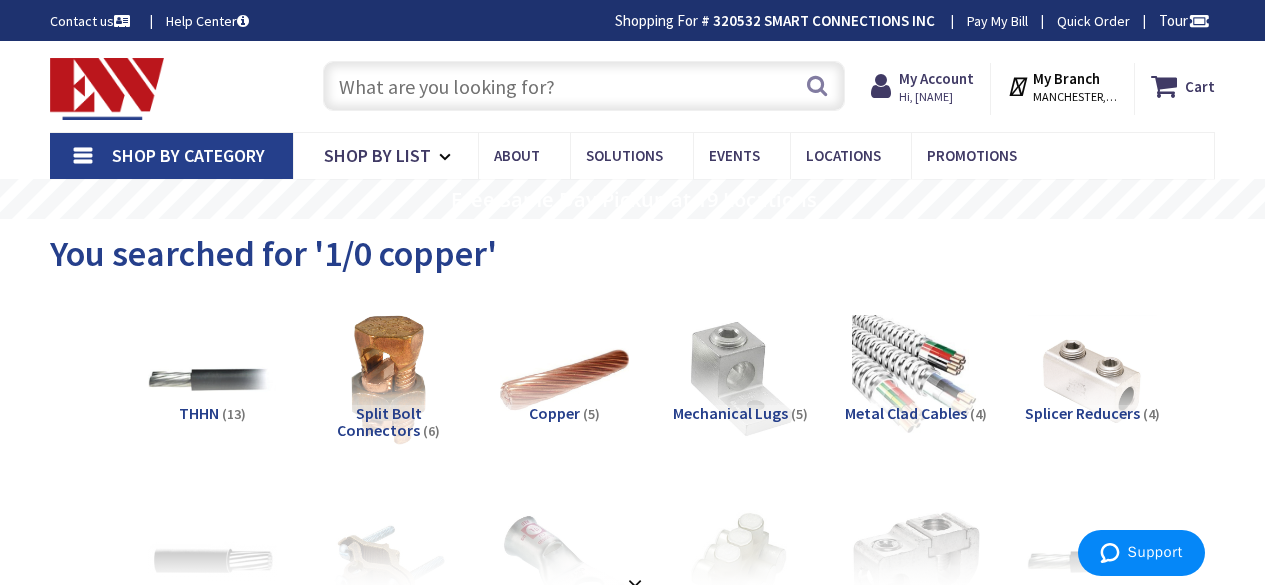 click at bounding box center (584, 86) 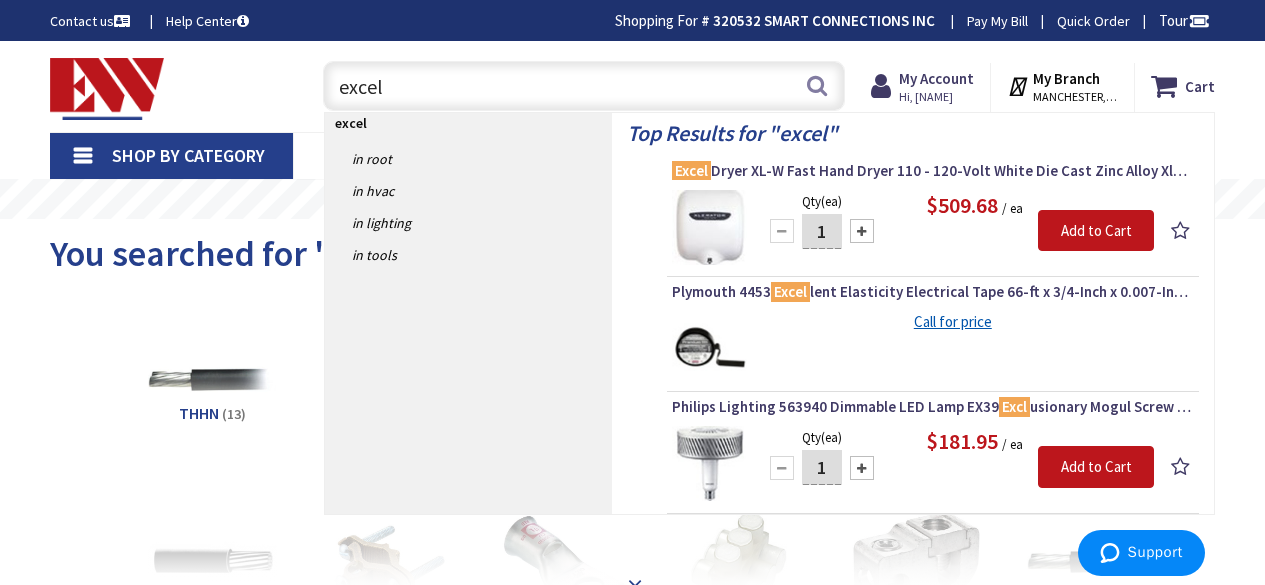 type on "excel" 